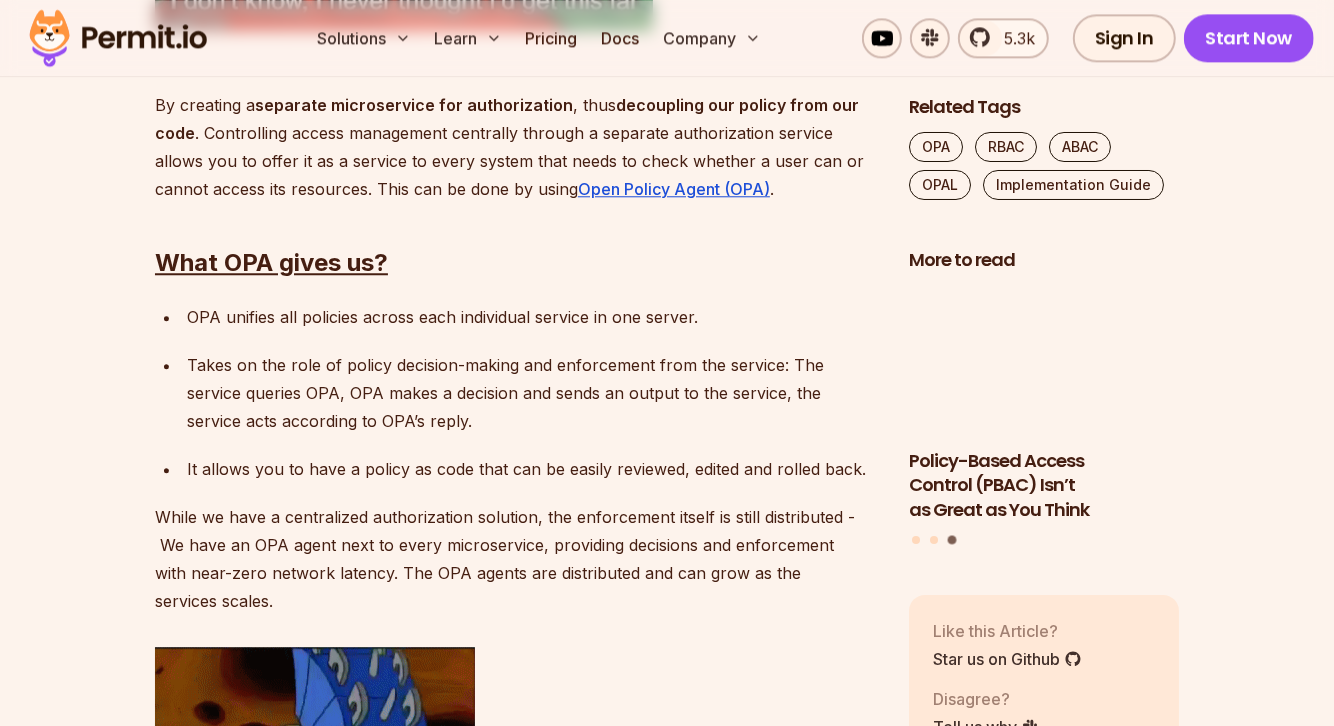 scroll, scrollTop: 3670, scrollLeft: 0, axis: vertical 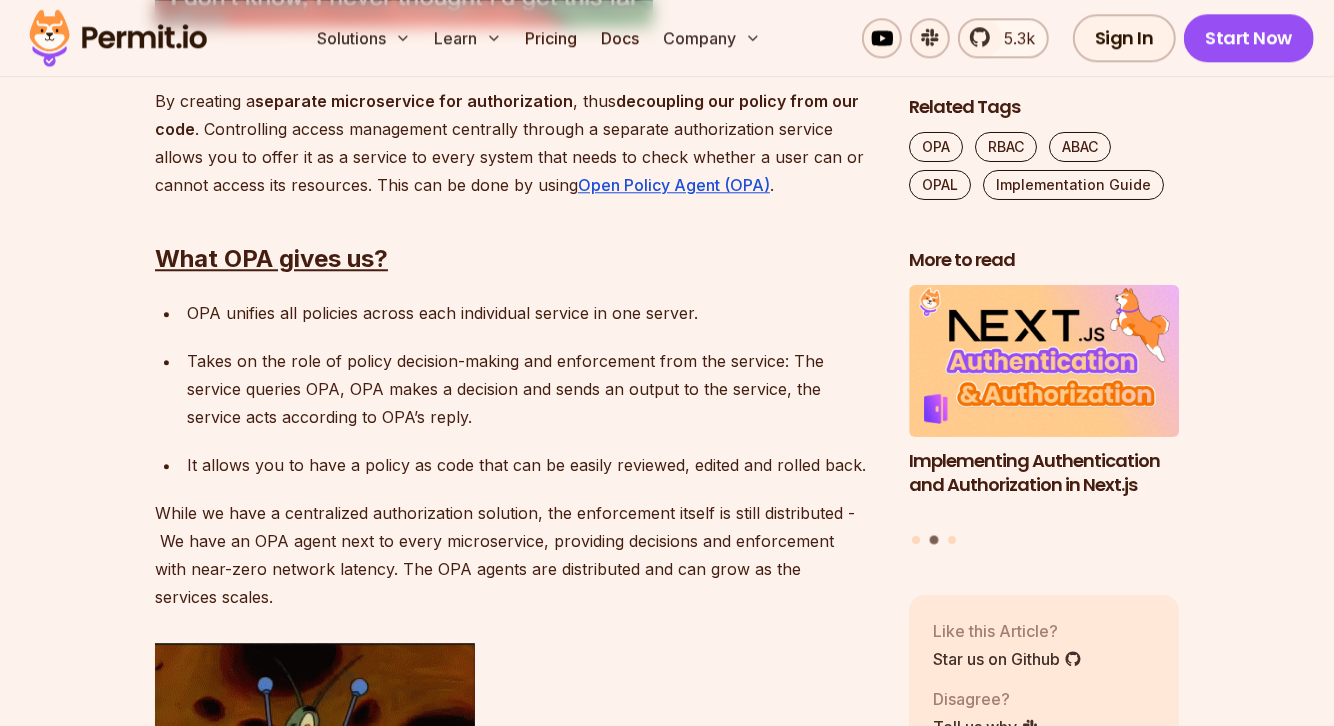 drag, startPoint x: 311, startPoint y: 395, endPoint x: 381, endPoint y: 419, distance: 74 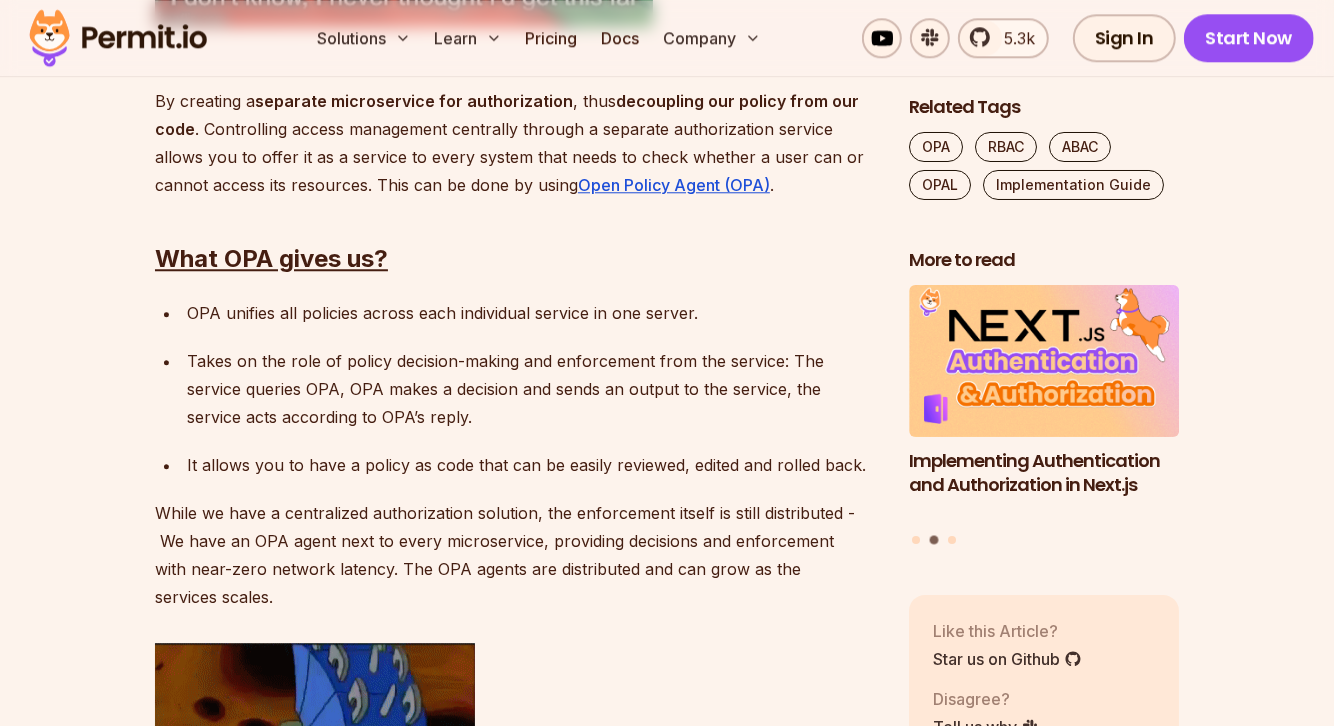 click on "Takes on the role of policy decision-making and enforcement from the service: ⁠The service queries OPA, OPA makes a decision and sends an output to the service, ⁠the service acts according to OPA’s reply." at bounding box center [532, 389] 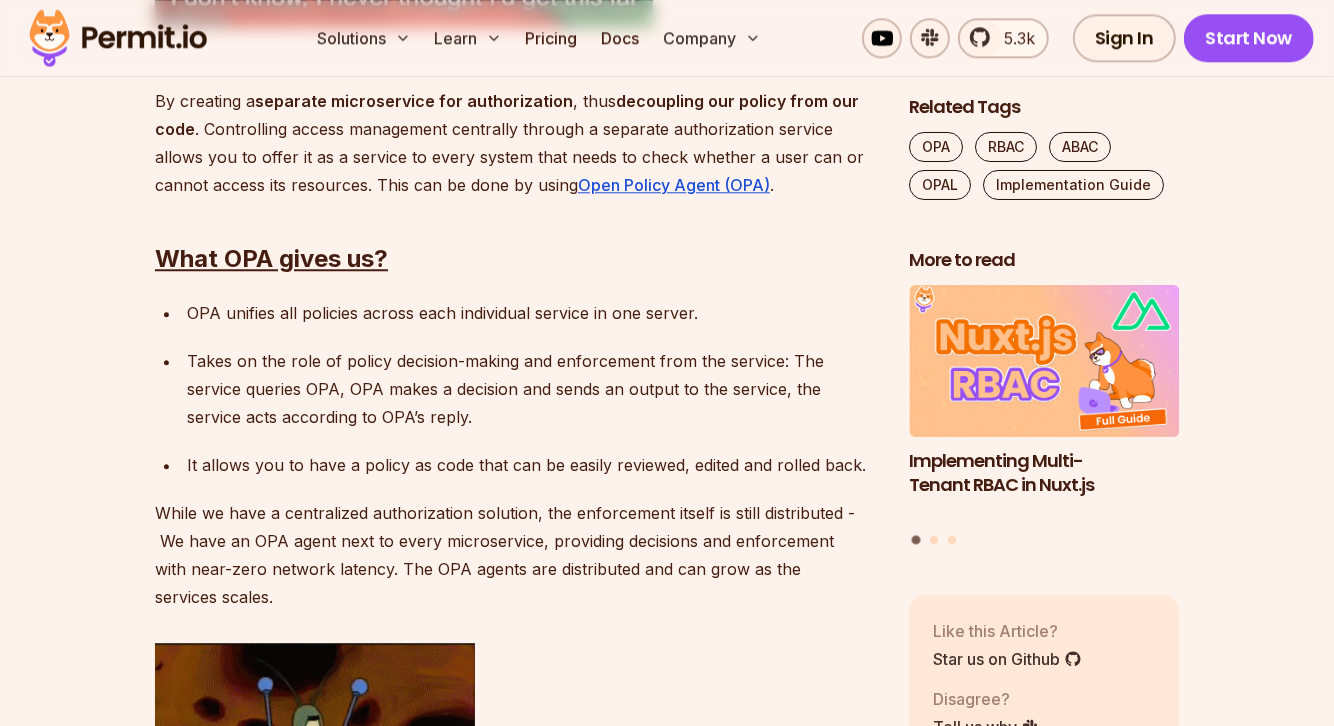 click on "Takes on the role of policy decision-making and enforcement from the service: ⁠The service queries OPA, OPA makes a decision and sends an output to the service, ⁠the service acts according to OPA’s reply." at bounding box center [532, 389] 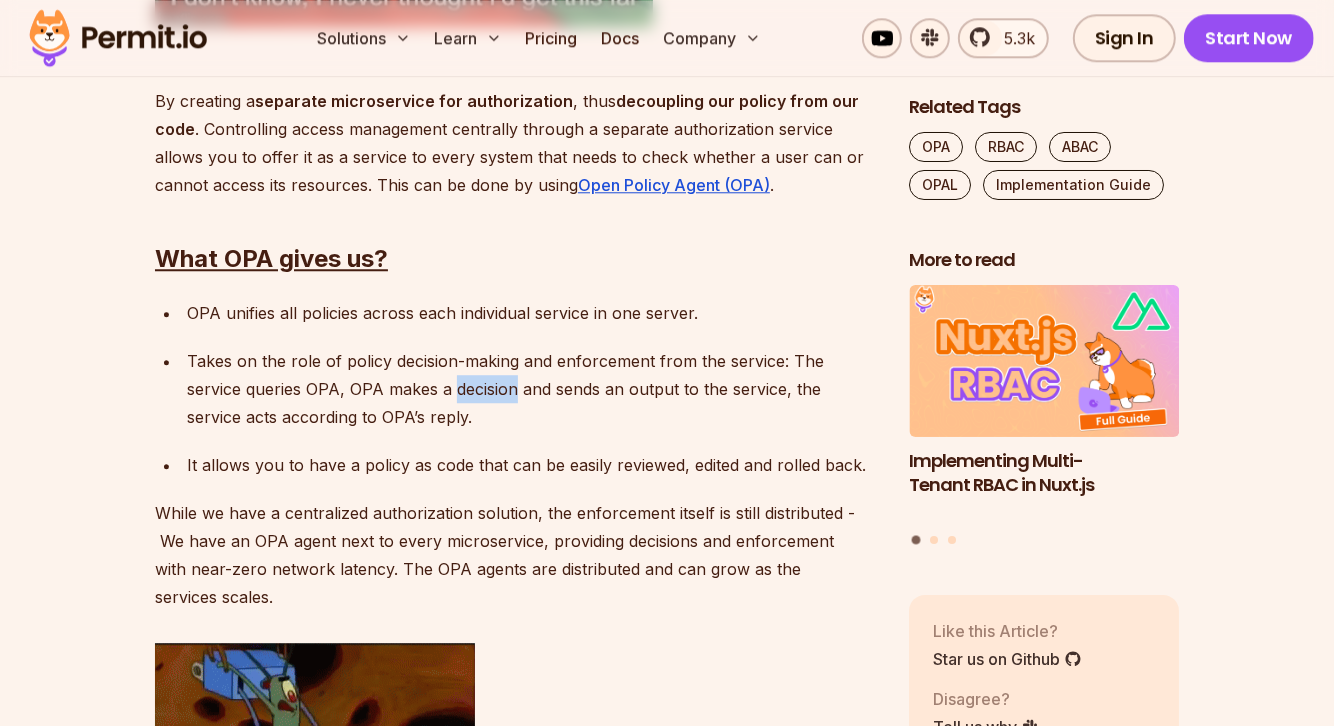 click on "Takes on the role of policy decision-making and enforcement from the service: ⁠The service queries OPA, OPA makes a decision and sends an output to the service, ⁠the service acts according to OPA’s reply." at bounding box center (532, 389) 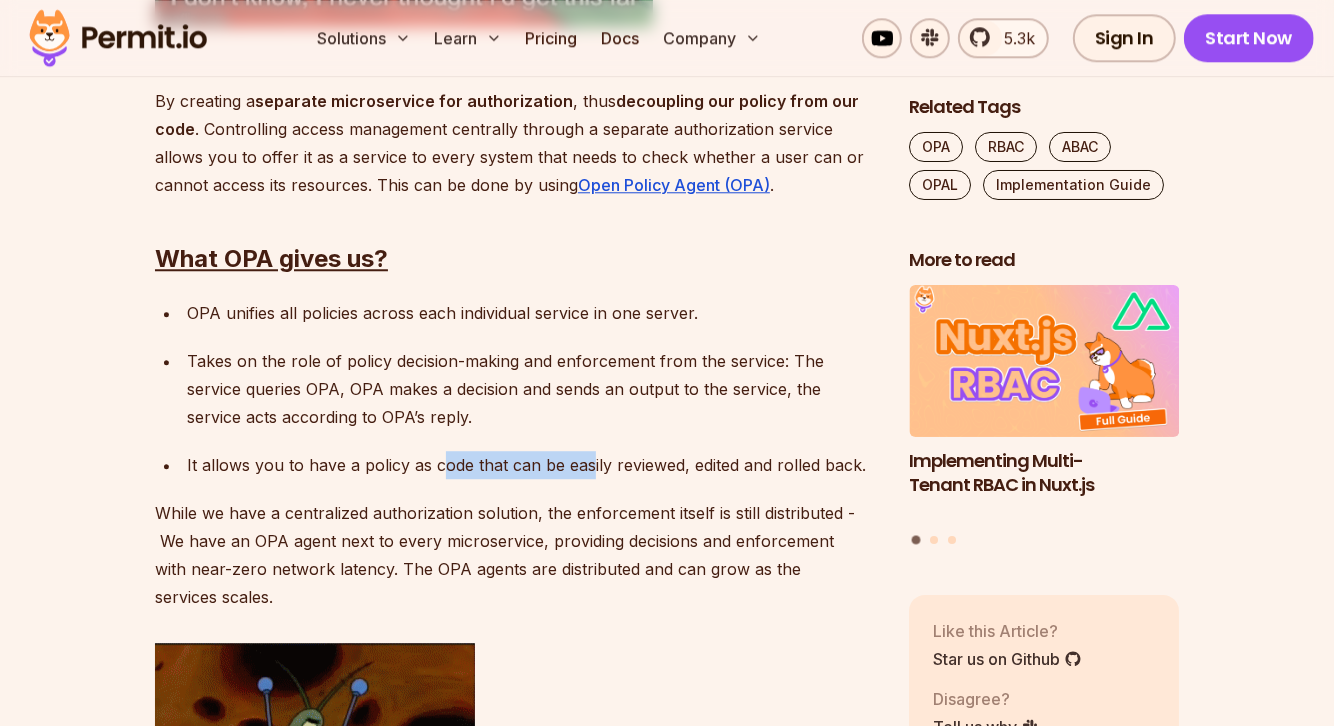 drag, startPoint x: 439, startPoint y: 470, endPoint x: 590, endPoint y: 473, distance: 151.0298 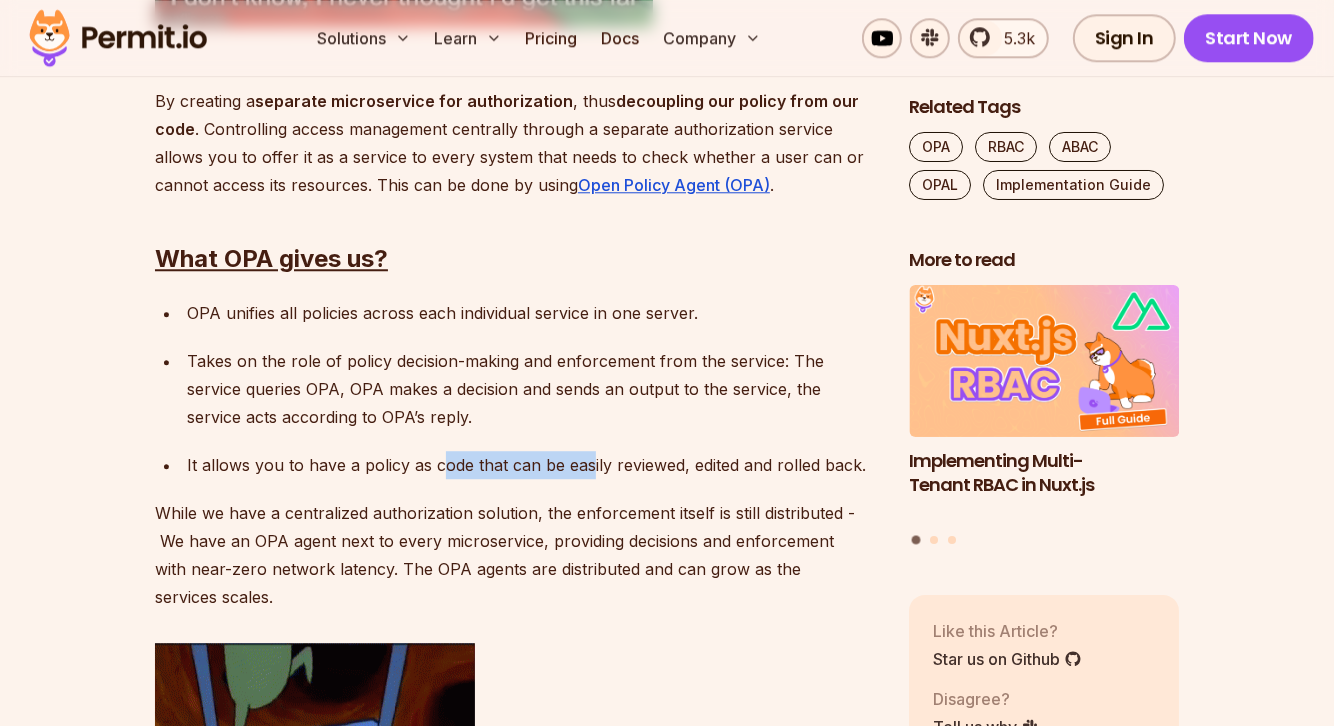 click on "It allows you to have a policy as code that can be easily reviewed, edited and rolled back." at bounding box center [532, 465] 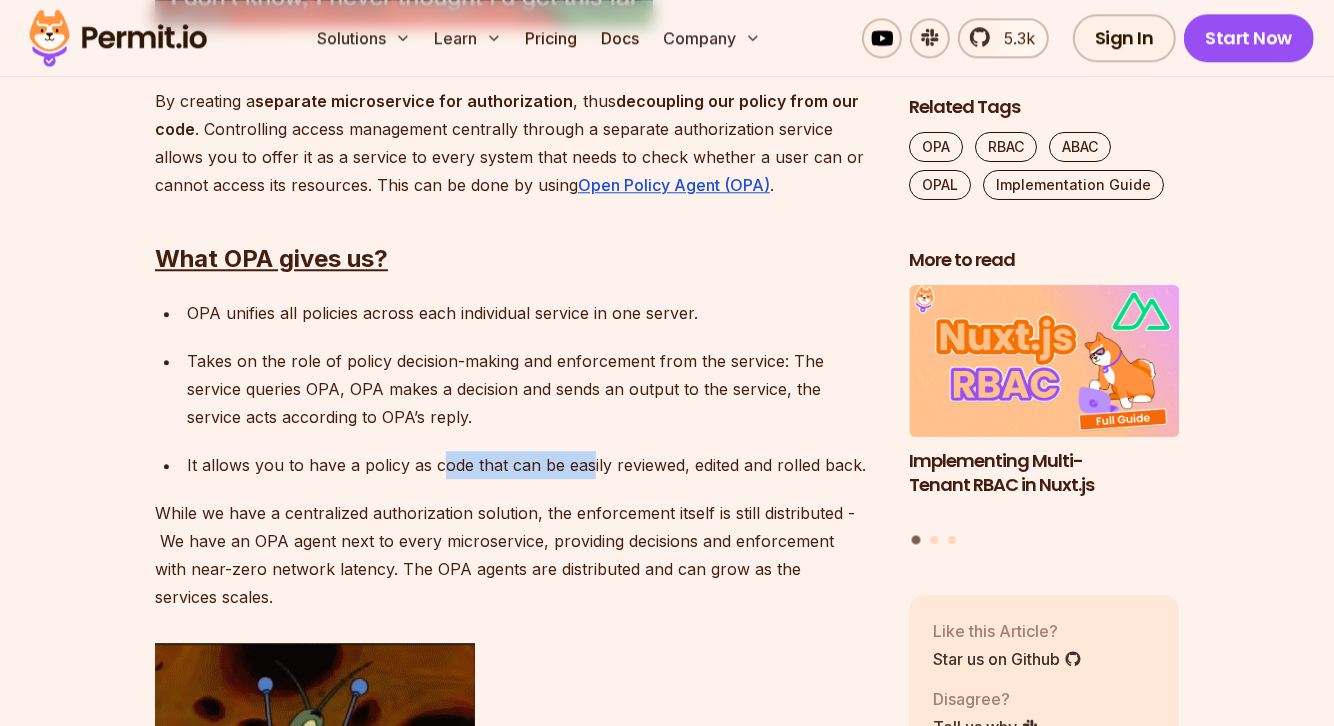 click on "It allows you to have a policy as code that can be easily reviewed, edited and rolled back." at bounding box center (532, 465) 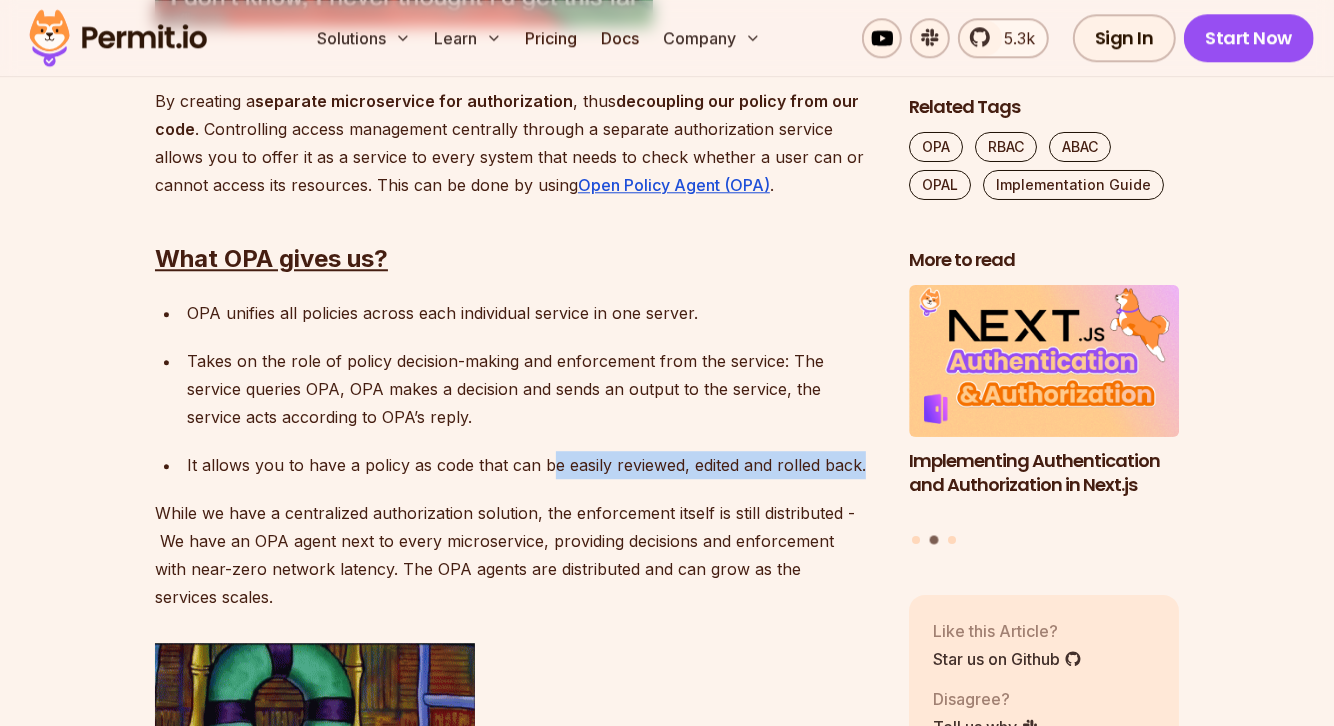 drag, startPoint x: 549, startPoint y: 466, endPoint x: 700, endPoint y: 481, distance: 151.74321 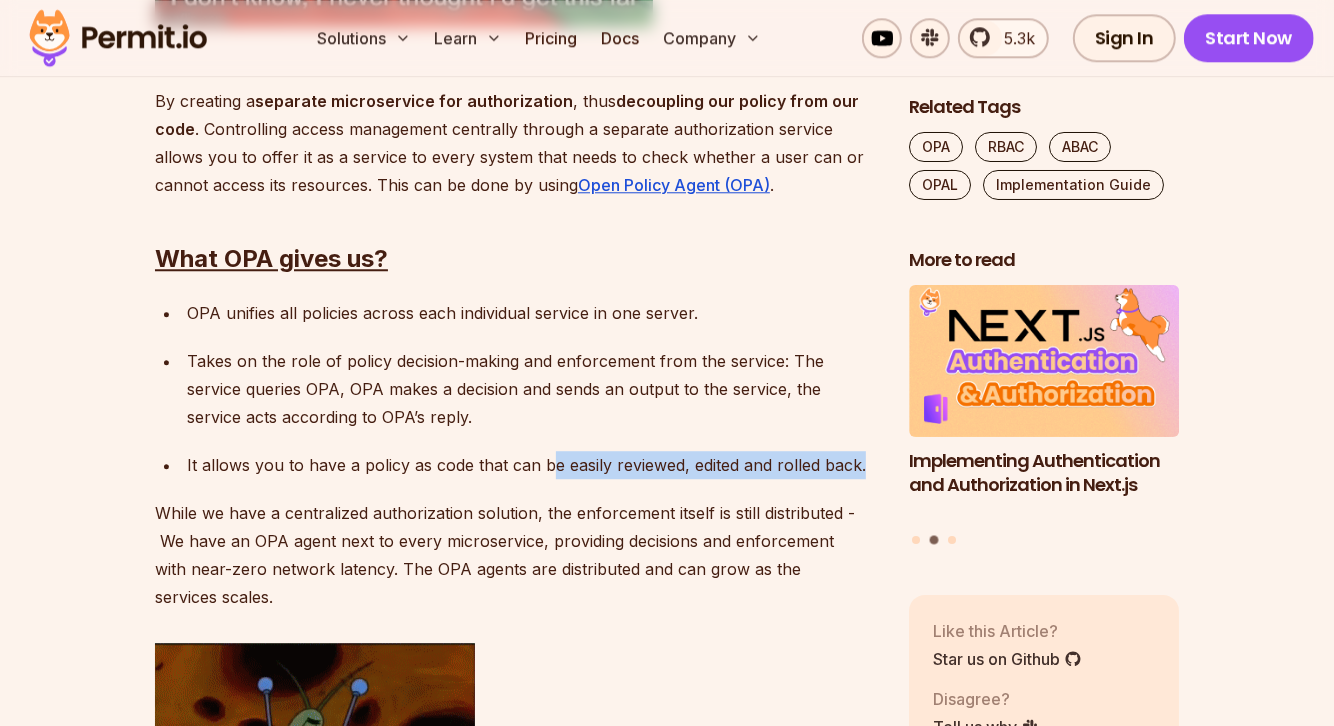 click on "Building authorization can be a complicated endeavor. There are different models for building authorization and different ways of implementing them. At the end of the day, only one thing matters - we want the  right person  to have the  right access  to the  right thing .  For this purpose, we want to review a couple of  authorization models  (RBAC and ABAC), and then explain how (and why) you should implement them using  Open Policy Agent (OPA)  - which allows you to create a separate microservice for authorization, decoupling our policy from our code. So why RBAC and ABAC? RBAC and ABAC are the two most basic and commonly used authorization models, and they provide the baseline for most other complex and specific ones. Let’s start by getting to know them a little better: What is RBAC? Role-based access control (RBAC), is an authorization model used to determine access control based on  predefined roles The combination of  who  (What role are they assigned?) can do  what  resource  policy . here" at bounding box center [516, 1345] 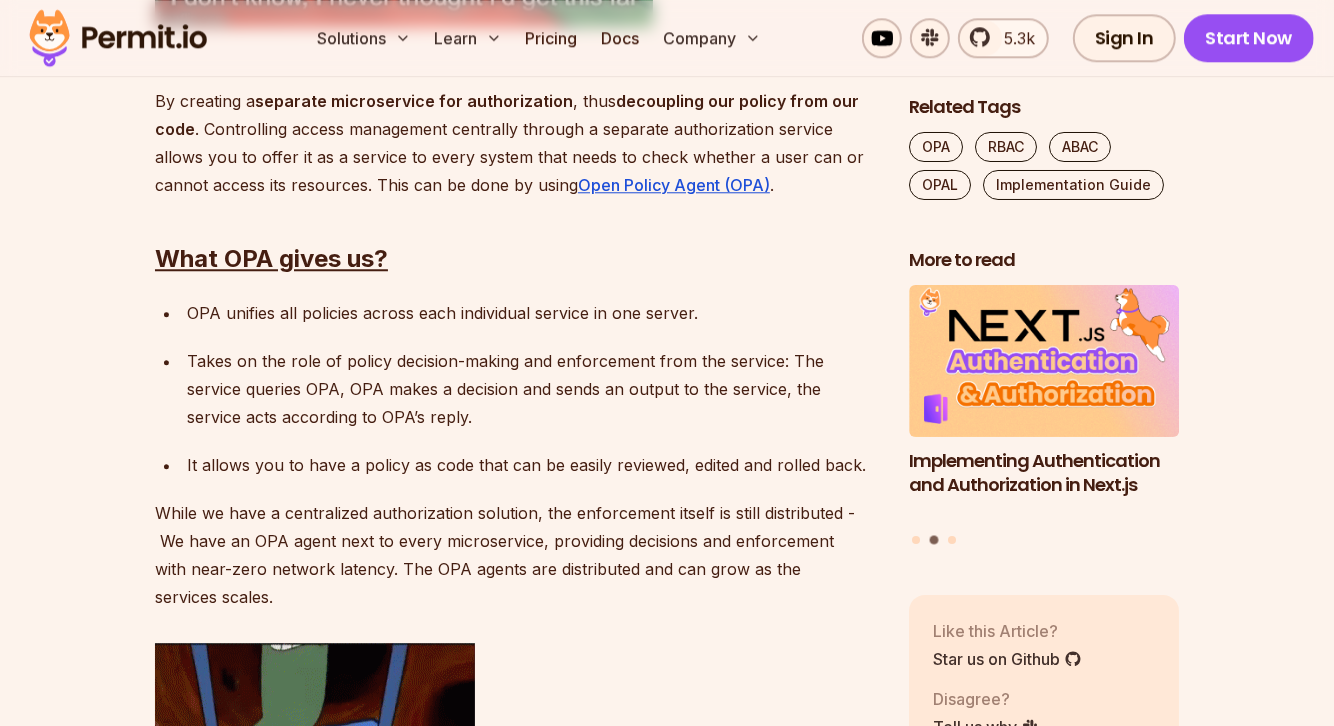 click on "Building authorization can be a complicated endeavor. There are different models for building authorization and different ways of implementing them. At the end of the day, only one thing matters - we want the  right person  to have the  right access  to the  right thing .  For this purpose, we want to review a couple of  authorization models  (RBAC and ABAC), and then explain how (and why) you should implement them using  Open Policy Agent (OPA)  - which allows you to create a separate microservice for authorization, decoupling our policy from our code. So why RBAC and ABAC? RBAC and ABAC are the two most basic and commonly used authorization models, and they provide the baseline for most other complex and specific ones. Let’s start by getting to know them a little better: What is RBAC? Role-based access control (RBAC), is an authorization model used to determine access control based on  predefined roles The combination of  who  (What role are they assigned?) can do  what  resource  policy . here" at bounding box center (516, 1345) 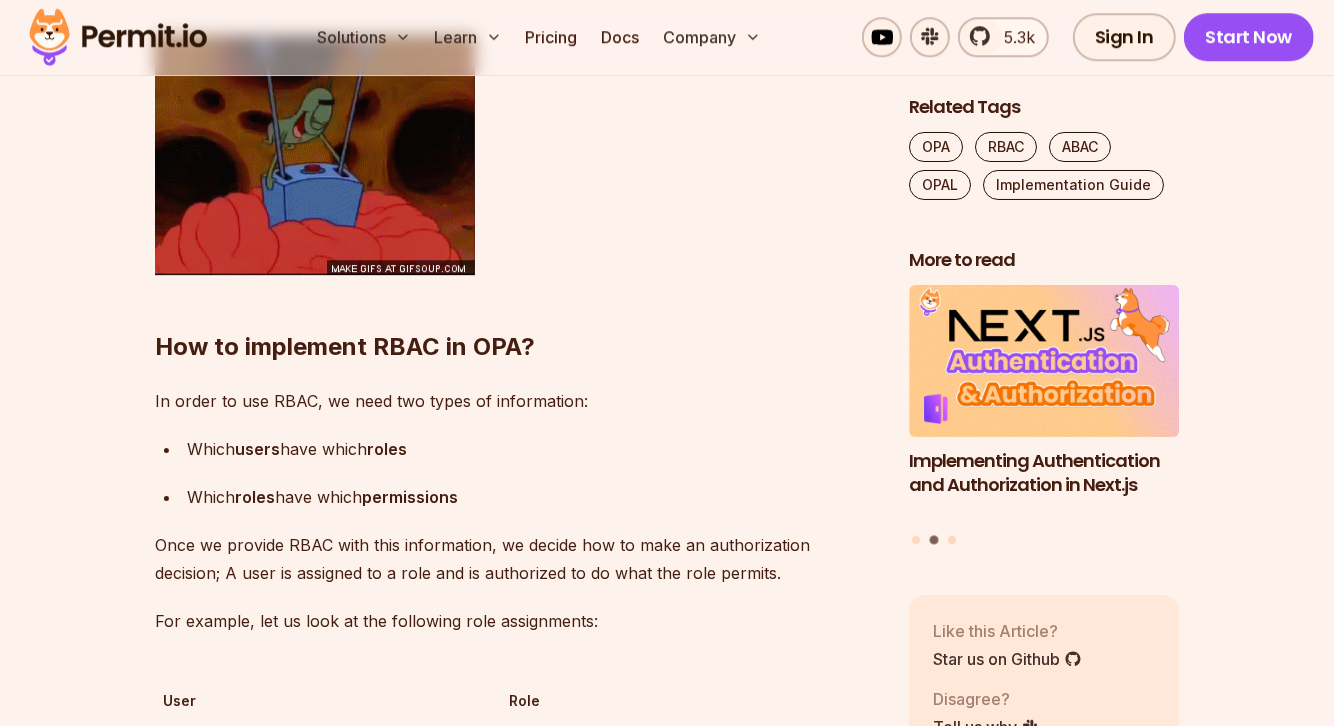 scroll, scrollTop: 4344, scrollLeft: 0, axis: vertical 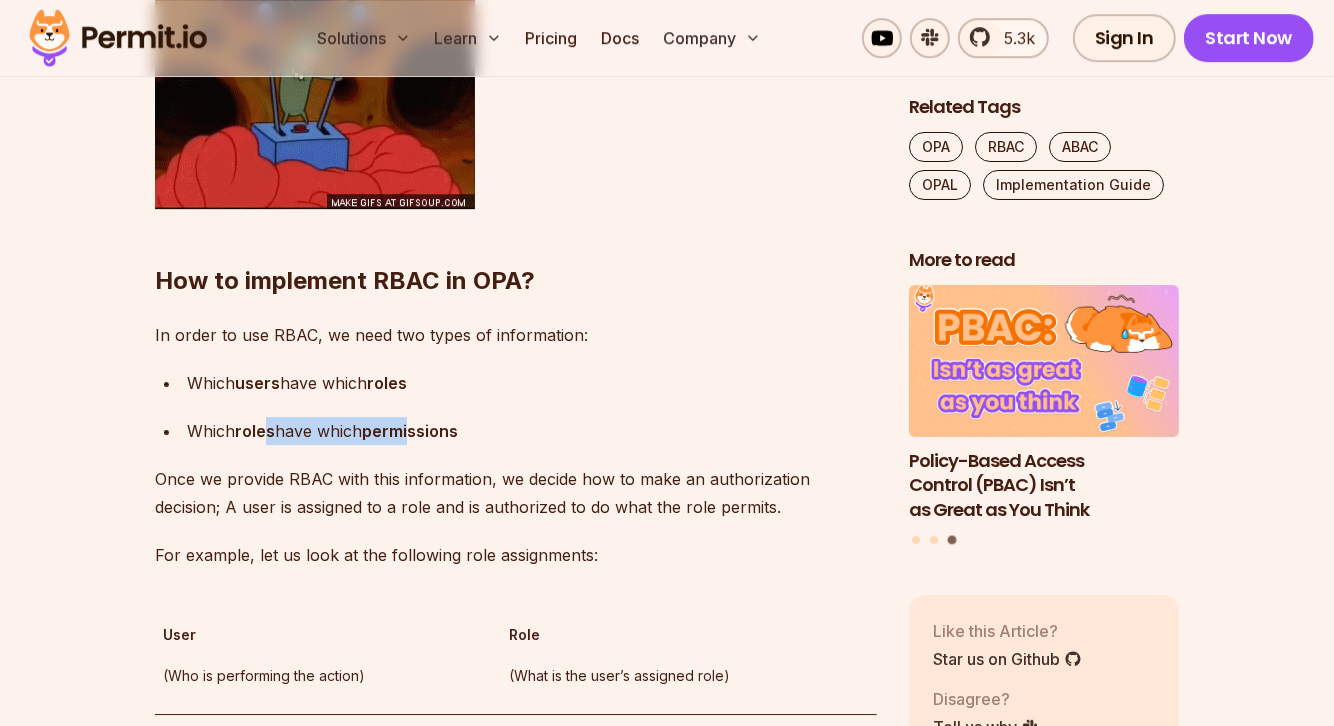 drag, startPoint x: 269, startPoint y: 435, endPoint x: 420, endPoint y: 438, distance: 151.0298 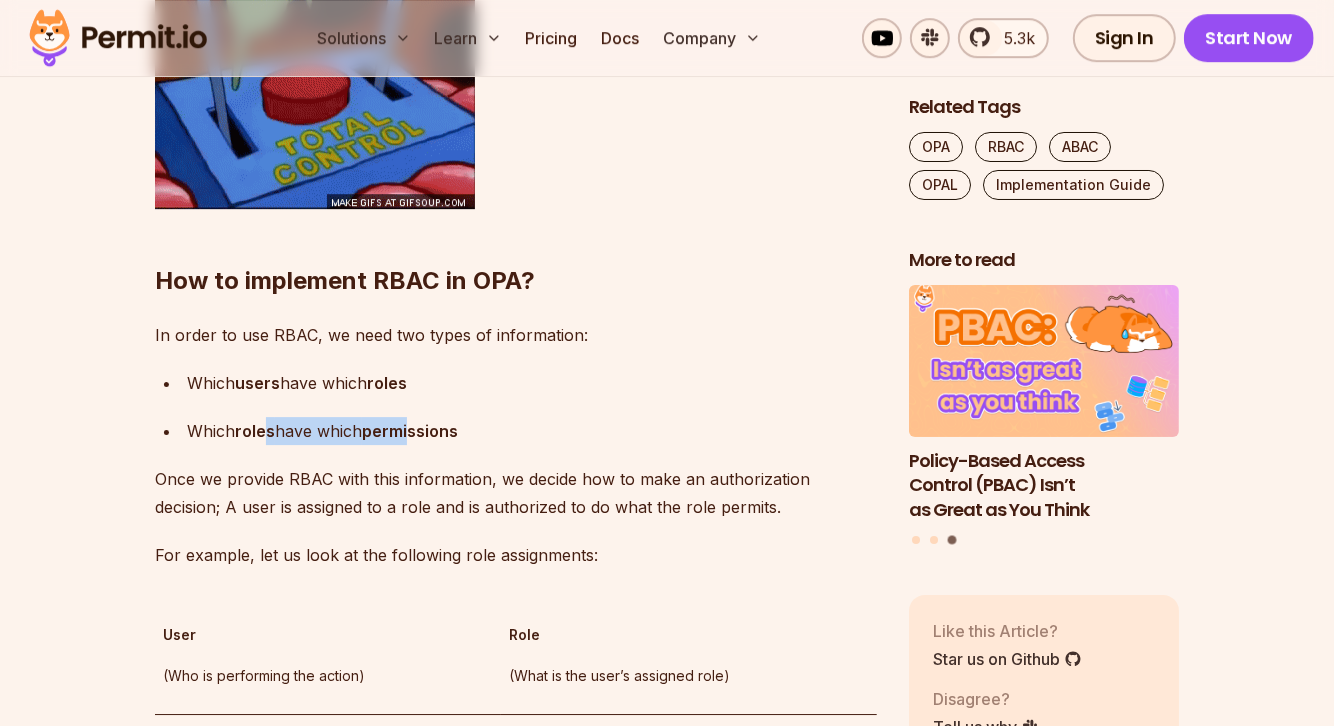 click on "Which  roles  have which  permissions" at bounding box center (532, 431) 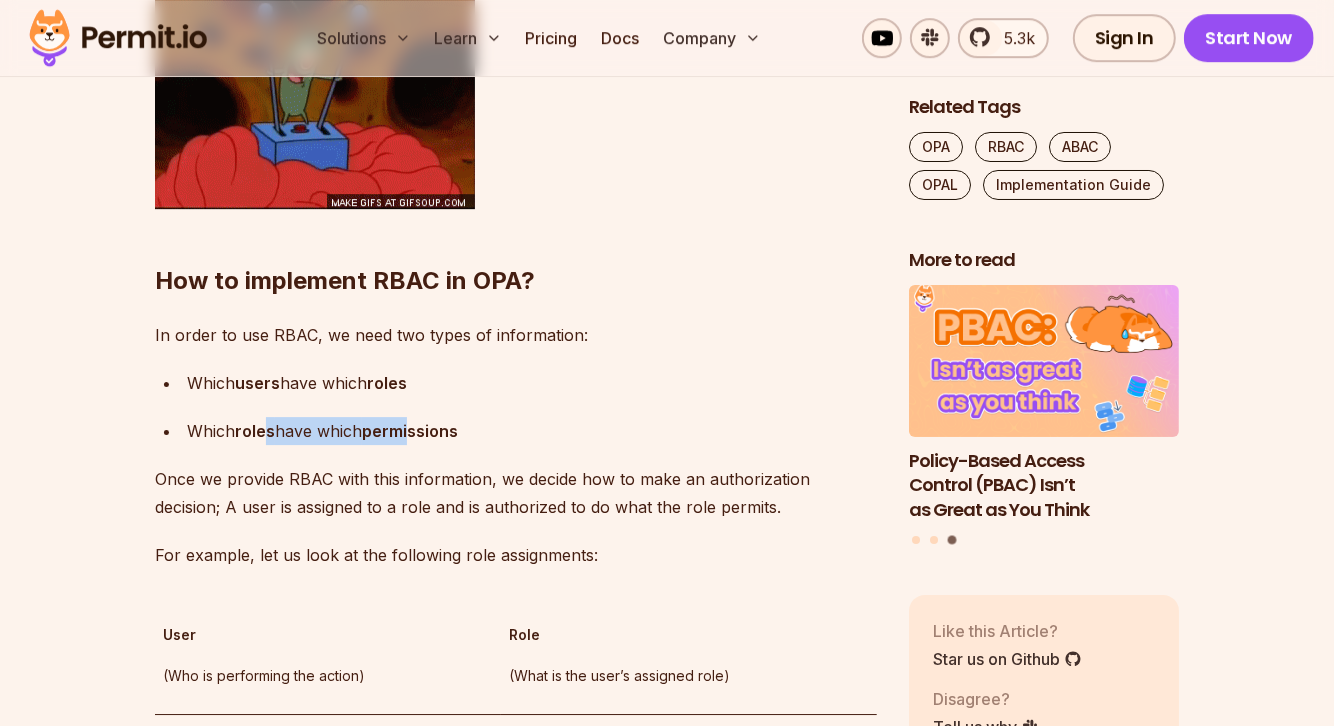 click on "permissions" at bounding box center (410, 431) 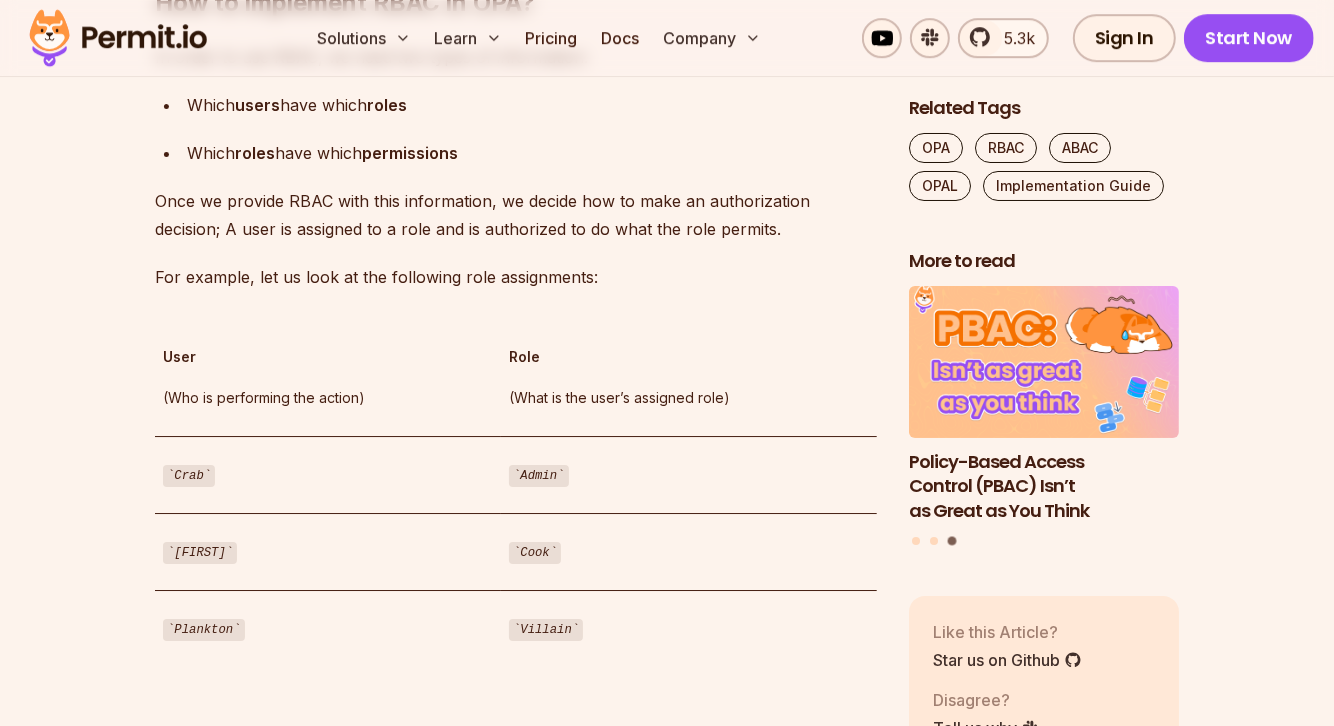 scroll, scrollTop: 4648, scrollLeft: 0, axis: vertical 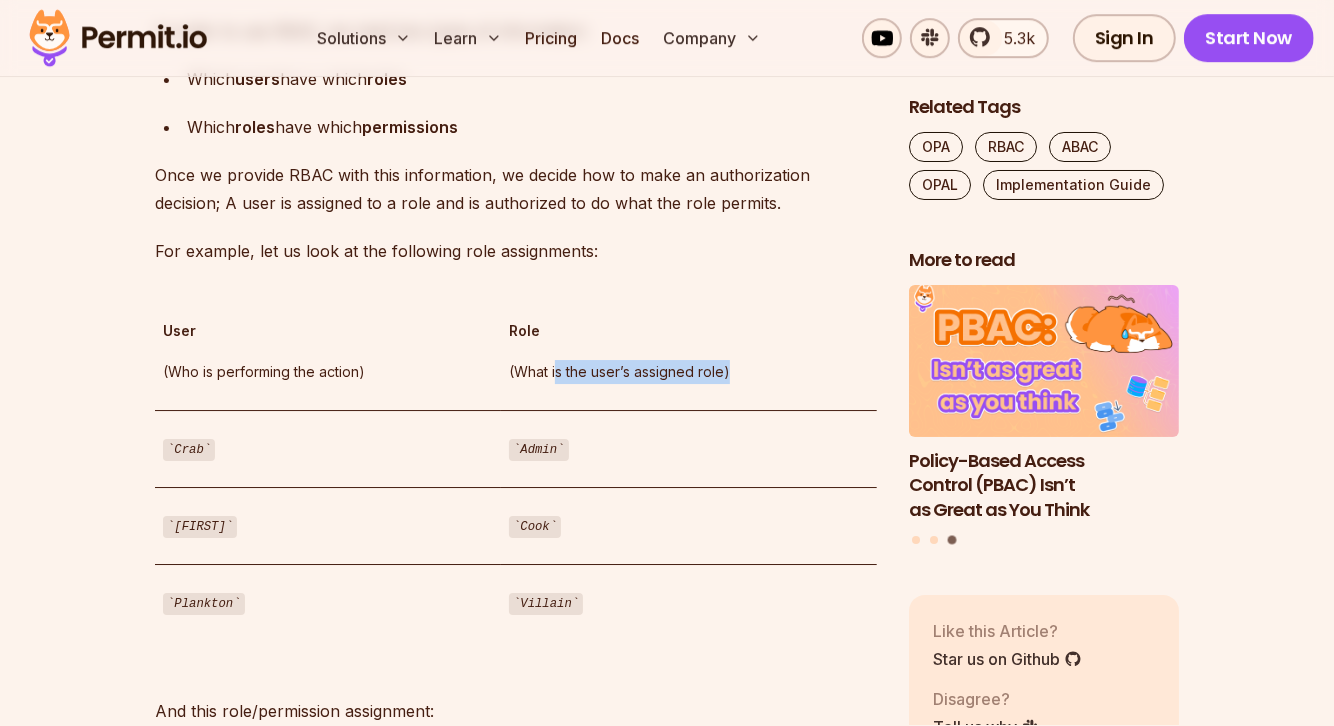 drag, startPoint x: 557, startPoint y: 377, endPoint x: 676, endPoint y: 382, distance: 119.104996 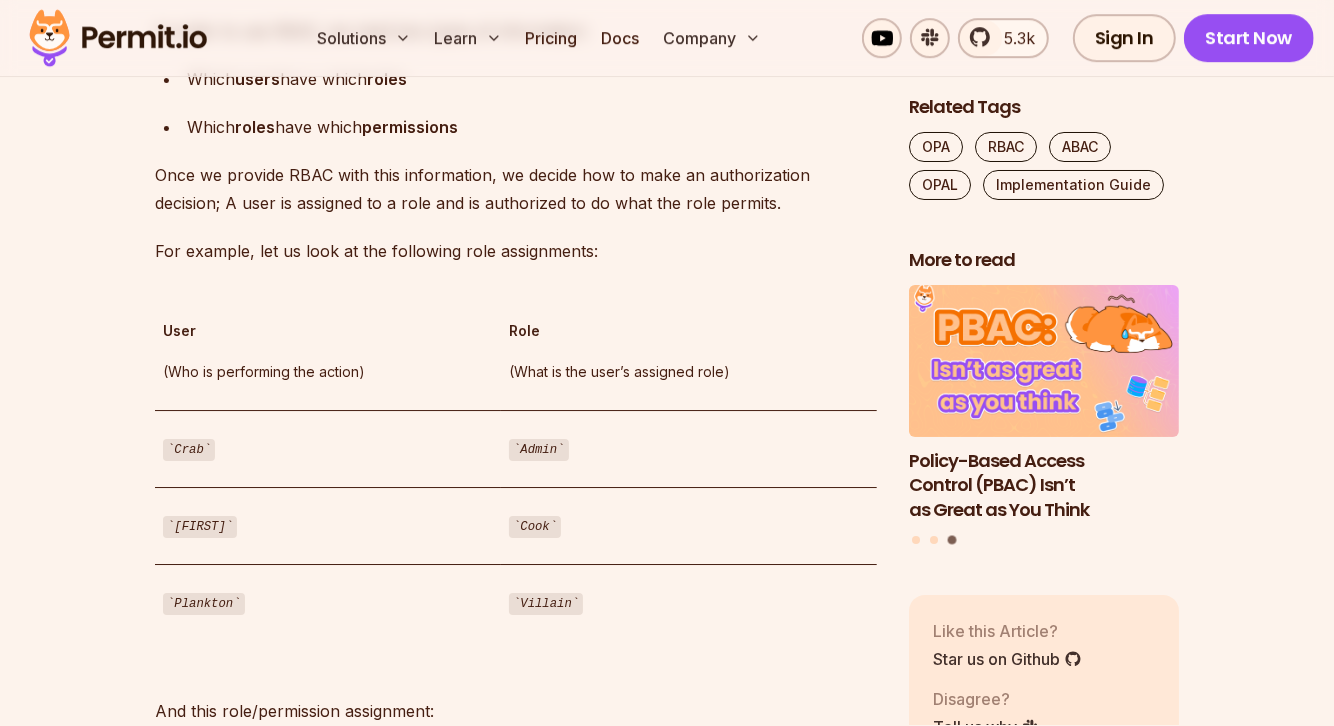 click on "(What is the user’s assigned role)" at bounding box center (689, 372) 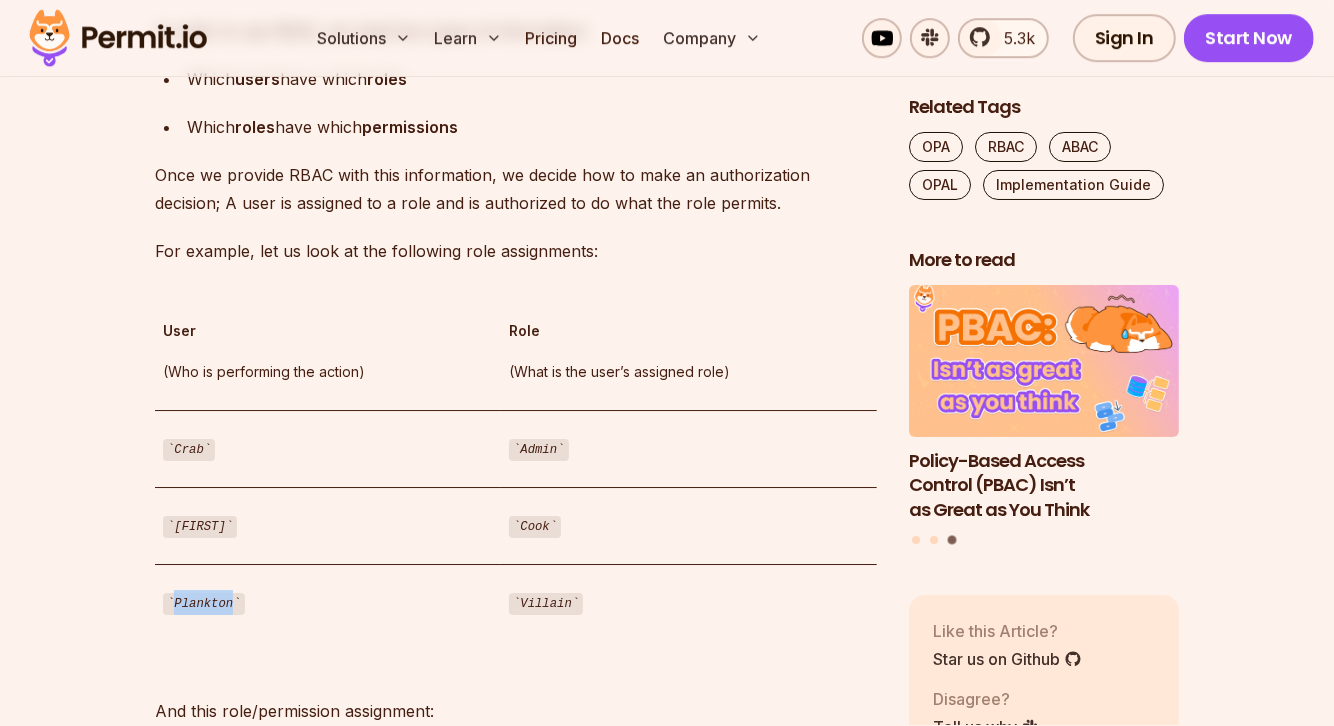click on "Plankton" at bounding box center (204, 604) 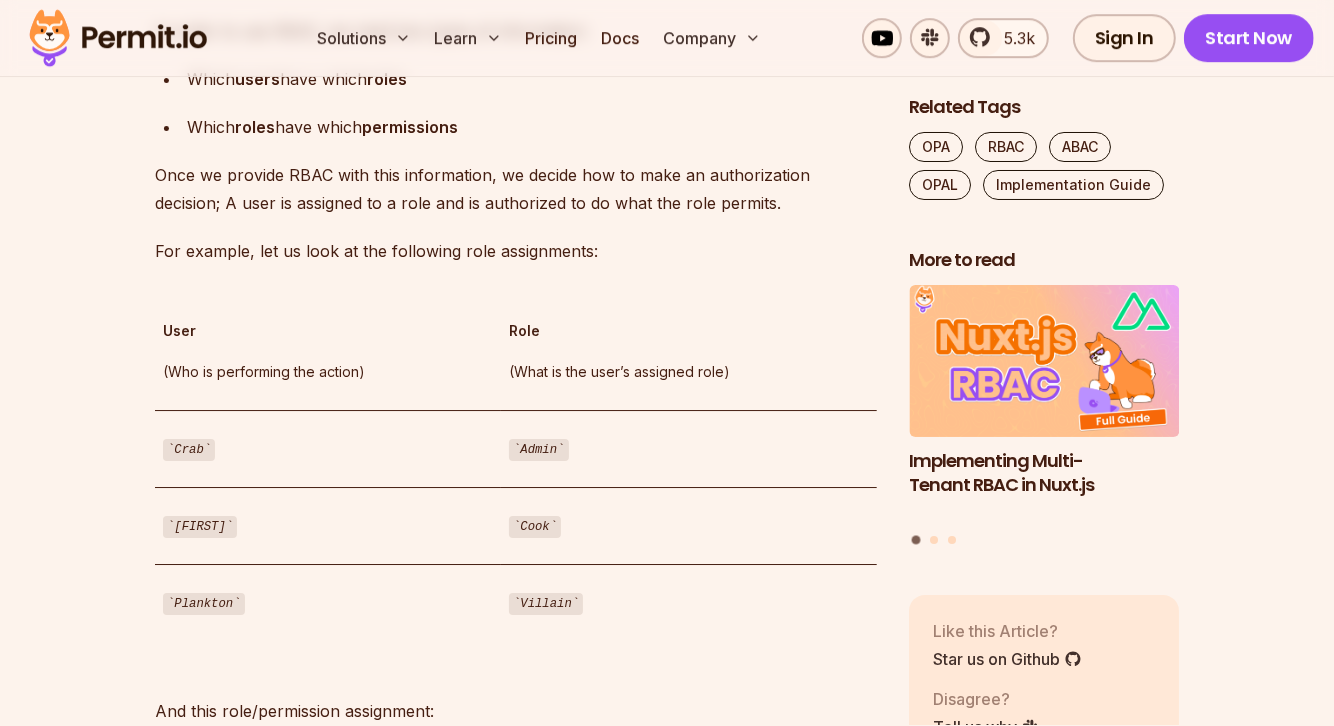 click on "Admin" at bounding box center (538, 450) 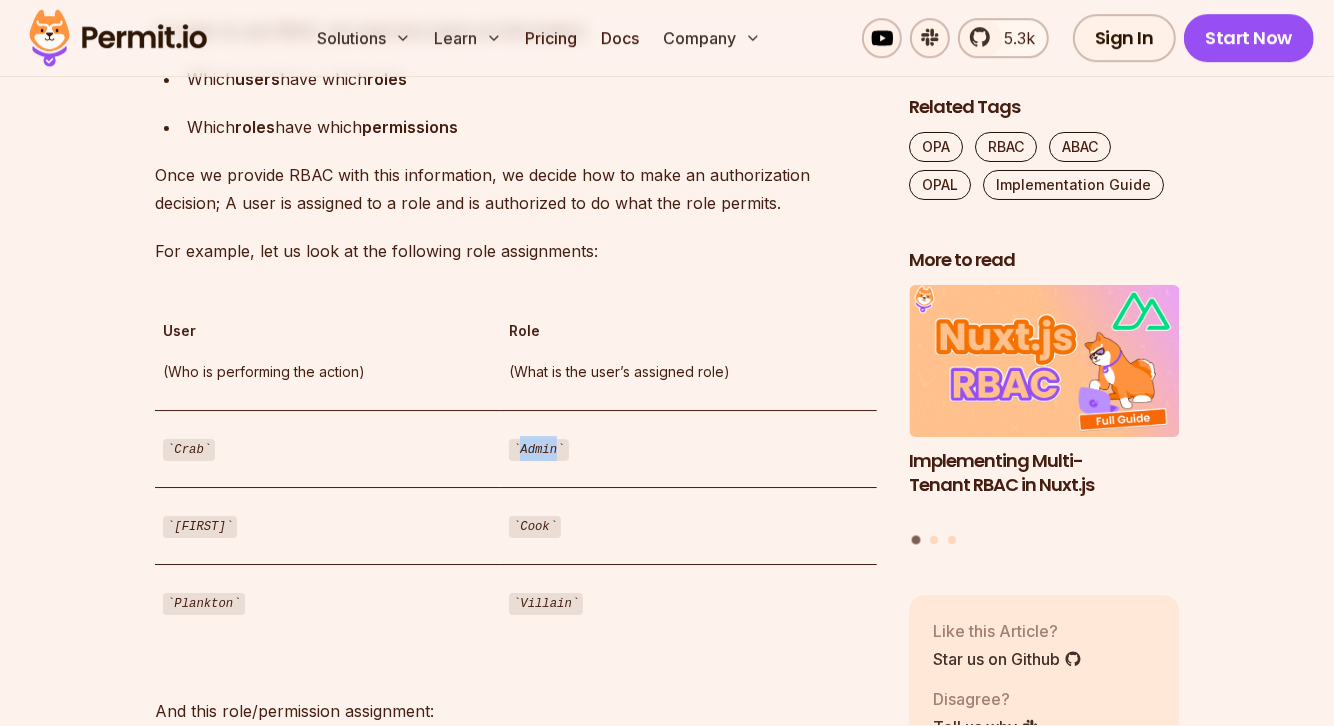 click on "Admin" at bounding box center (538, 450) 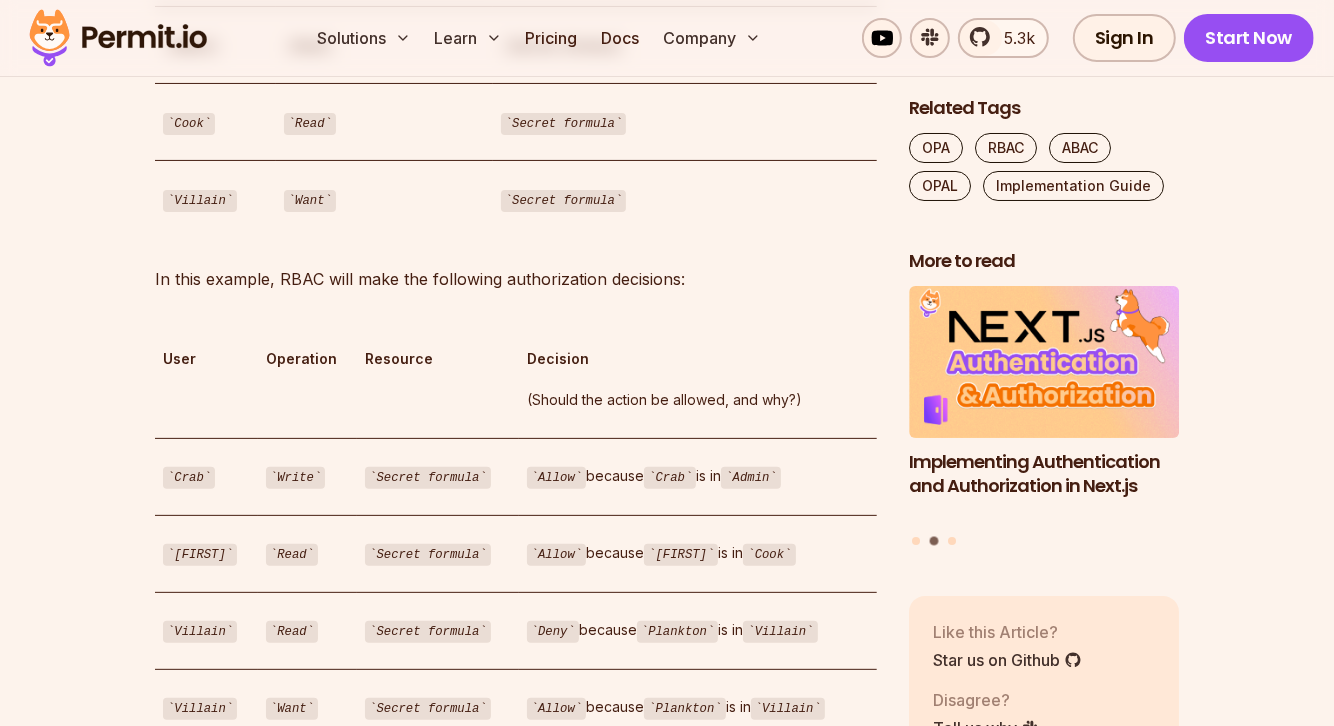 scroll, scrollTop: 5589, scrollLeft: 0, axis: vertical 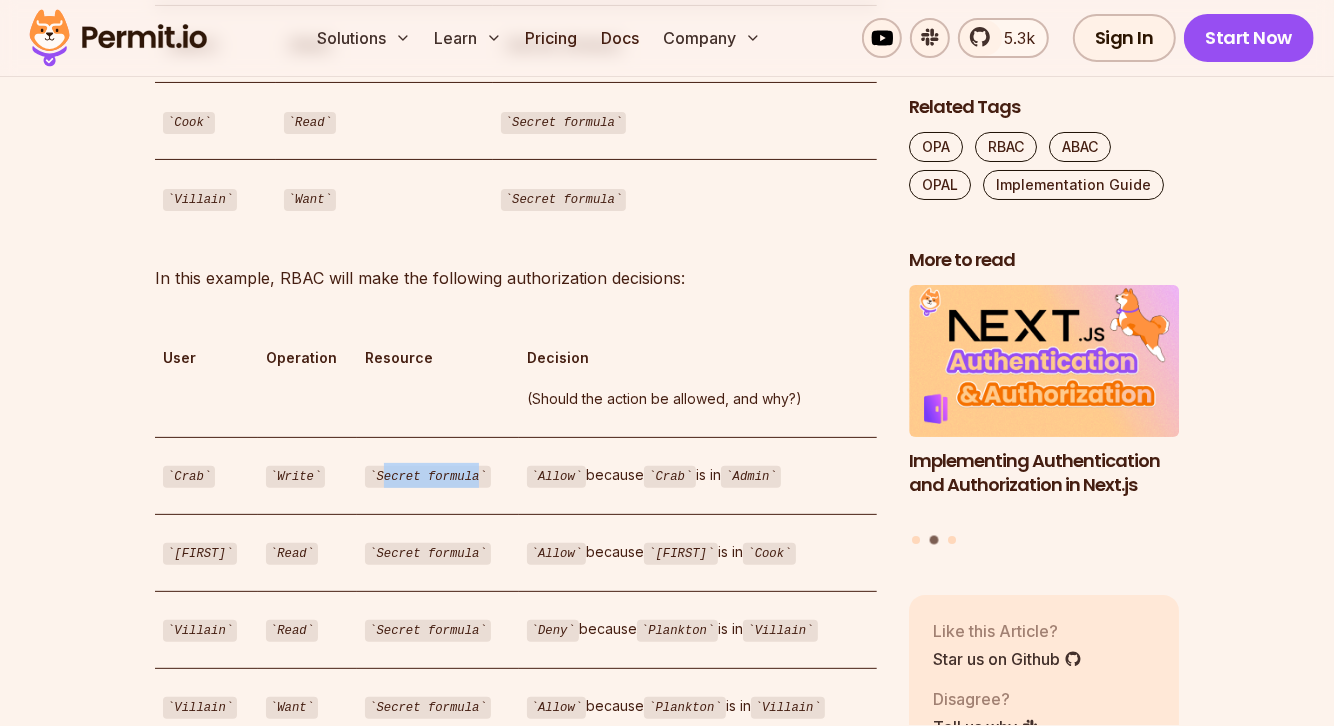 drag, startPoint x: 373, startPoint y: 463, endPoint x: 479, endPoint y: 468, distance: 106.11786 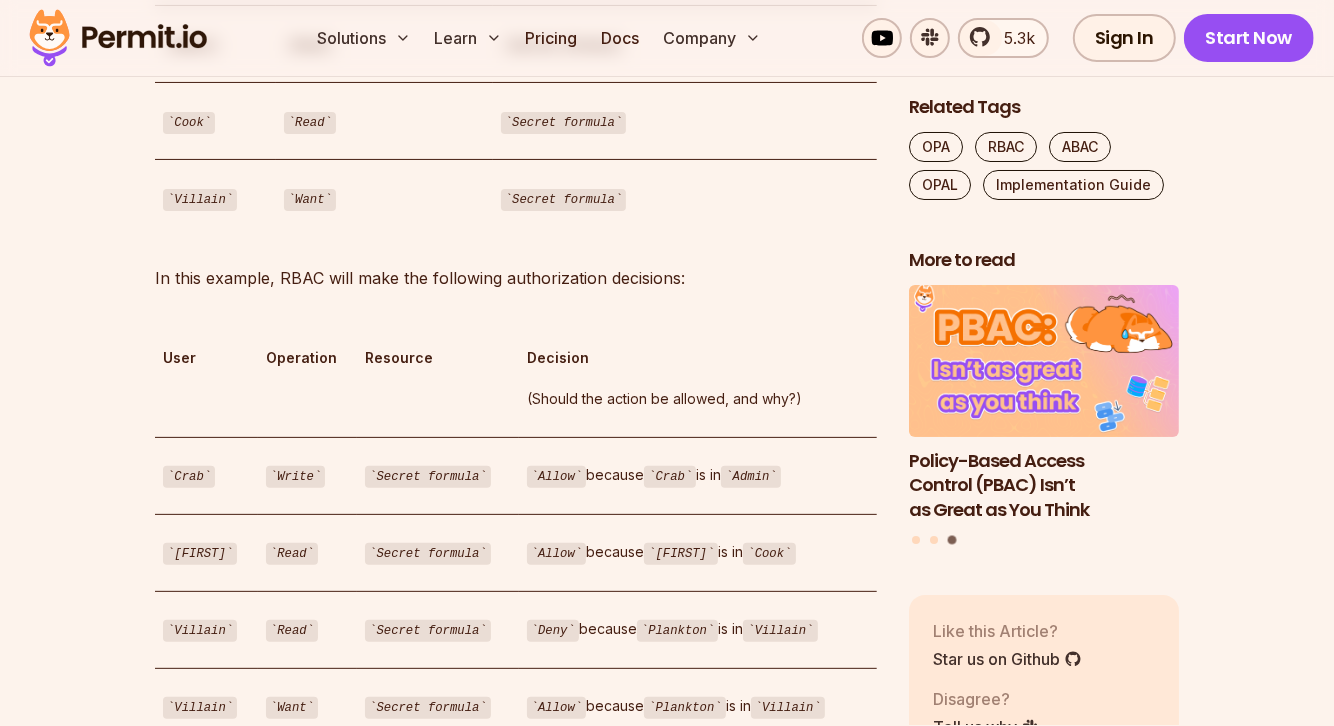 click on "Secret formula" at bounding box center (428, 477) 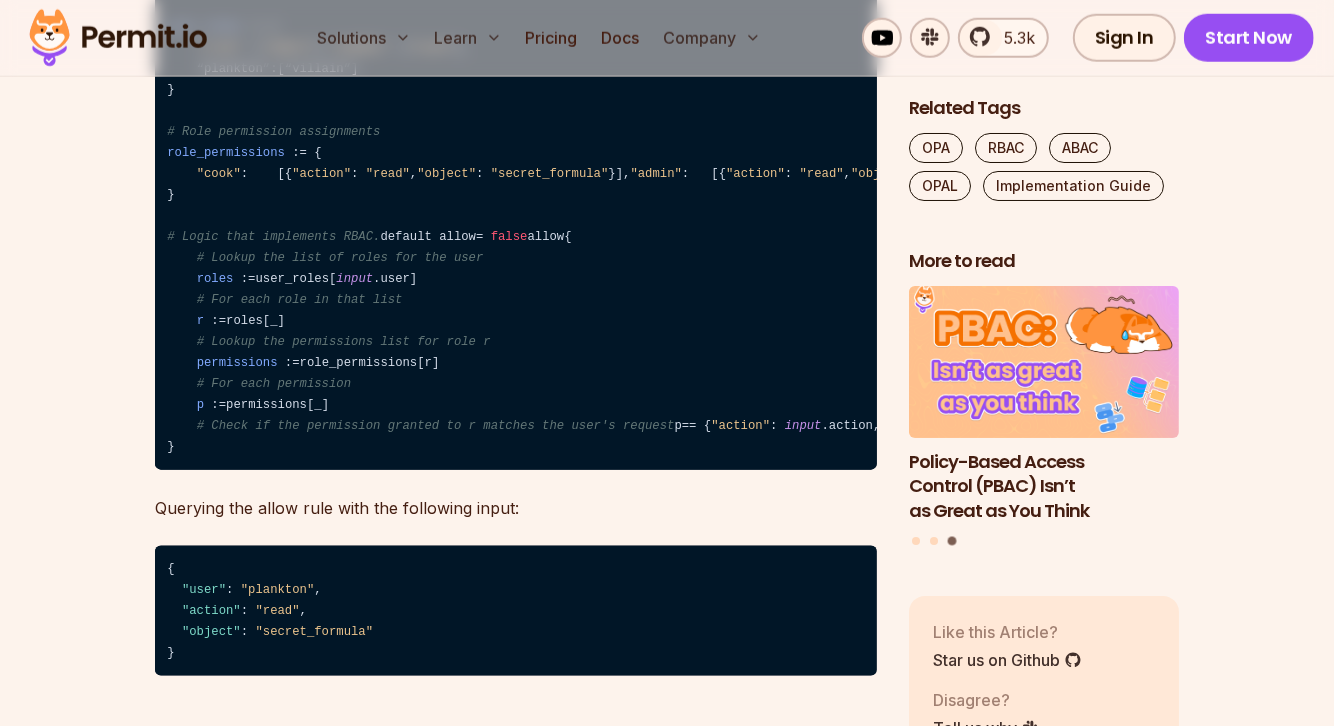 scroll, scrollTop: 6857, scrollLeft: 0, axis: vertical 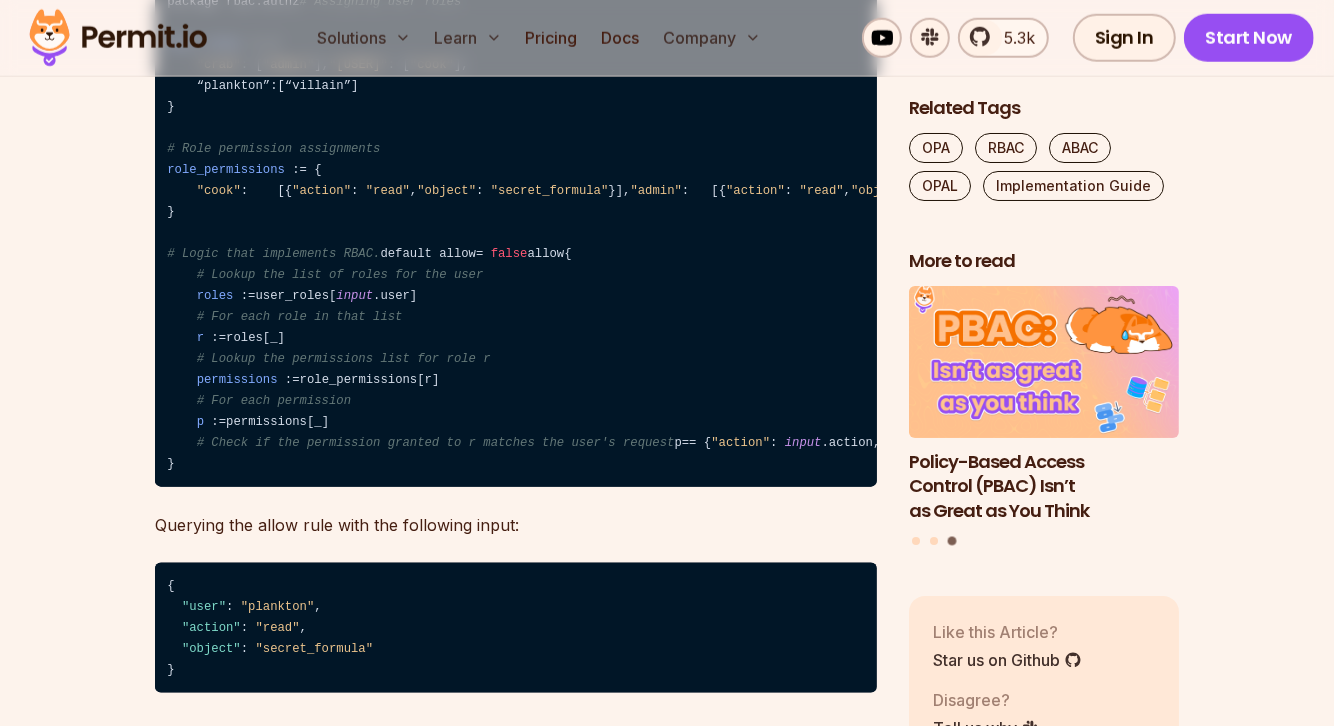click on "# Lookup the list of roles for the user" at bounding box center (340, 275) 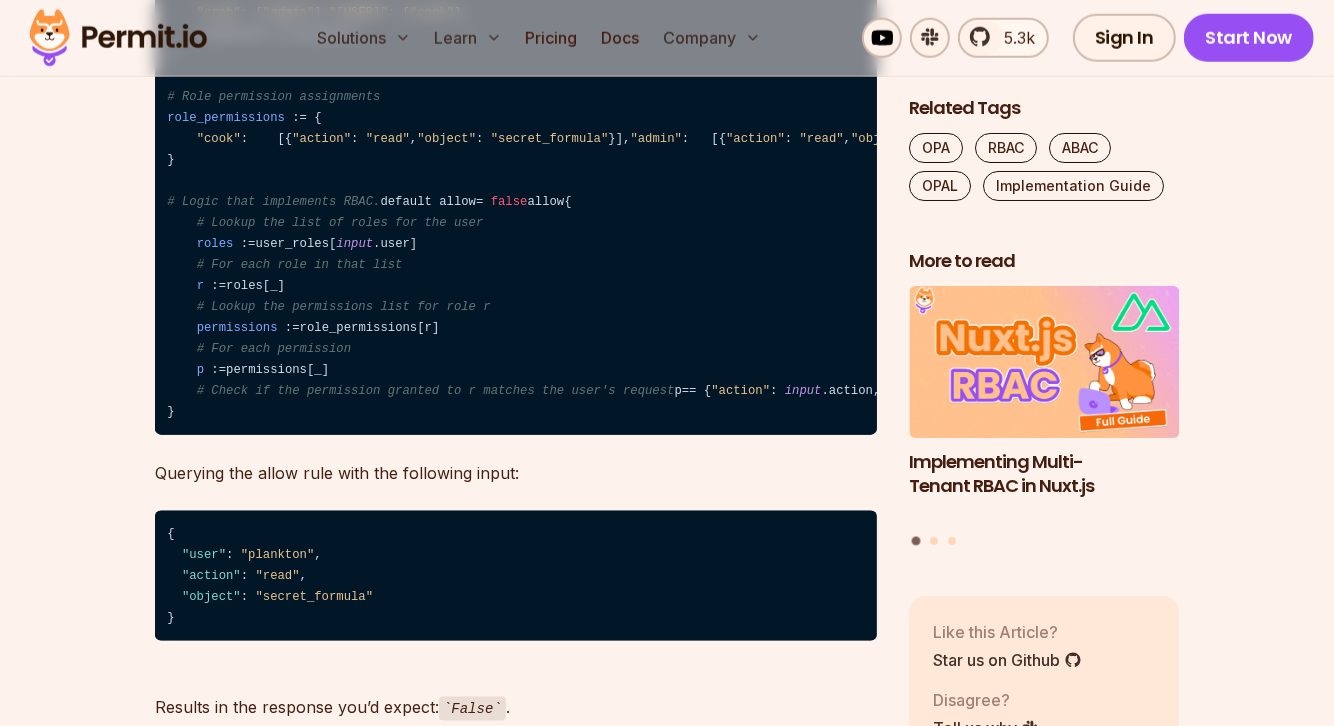 scroll, scrollTop: 6705, scrollLeft: 0, axis: vertical 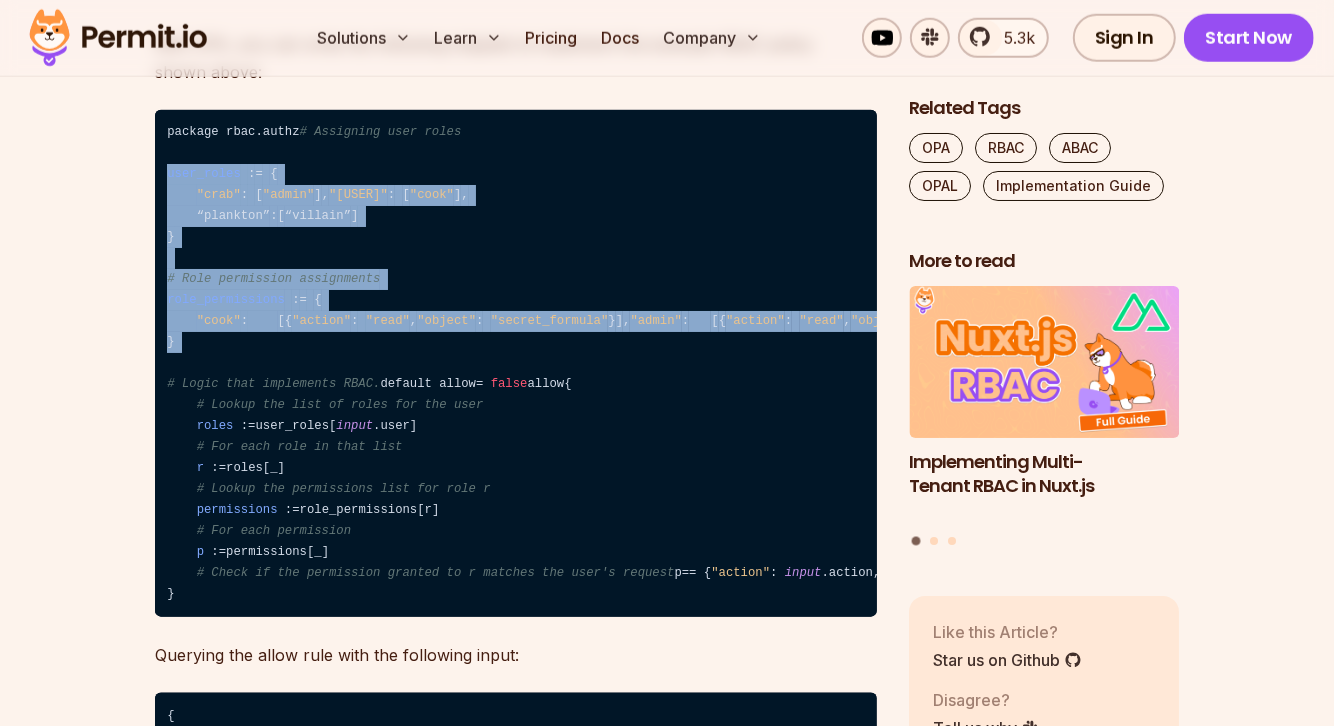 drag, startPoint x: 169, startPoint y: 193, endPoint x: 227, endPoint y: 463, distance: 276.15936 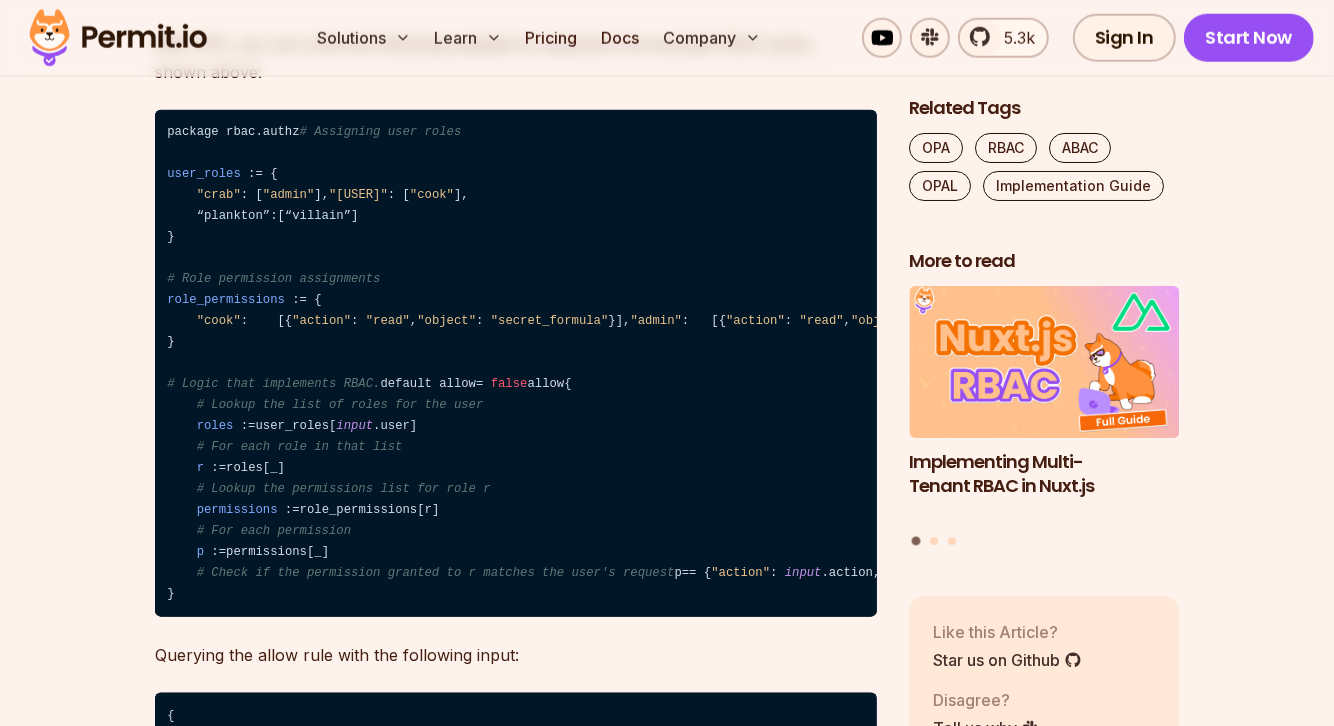 click on "package rbac.authz
# Assigning user roles
user_roles   : =   {
"crab" :   [ "admin" ] ,
"bob" :   [ "cook" ] ,
"plankton" : [ "villain" ]
}
# Role permission assignments
role_permissions   : =   {
"cook" :      [ { "action" :   "read" ,   "object" :   "secret_formula" } ] ,
"admin" :     [ { "action" :   "read" ,   "object" :   "secret_formula" } ,
{ "action" :   "write" ,  "object" :   "secret_formula" } ] ,
"villain" :   [ { "action" :   "want" ,   "object" :   "secret_formula" } ]
}
# Logic that implements RBAC.
default allow  =   false
allow  {
# Lookup the list of roles for the user
roles   : =  user_roles [ input .user ]
# For each role in that list
r   : =  roles [ _ ]
# Lookup the permissions list for role r
permissions   : =  role_permissions [ r ]
# For each permission
p   : =  permissions [ _ ]
# Check if the permission granted to r matches the user's request
p  = =" at bounding box center (516, 364) 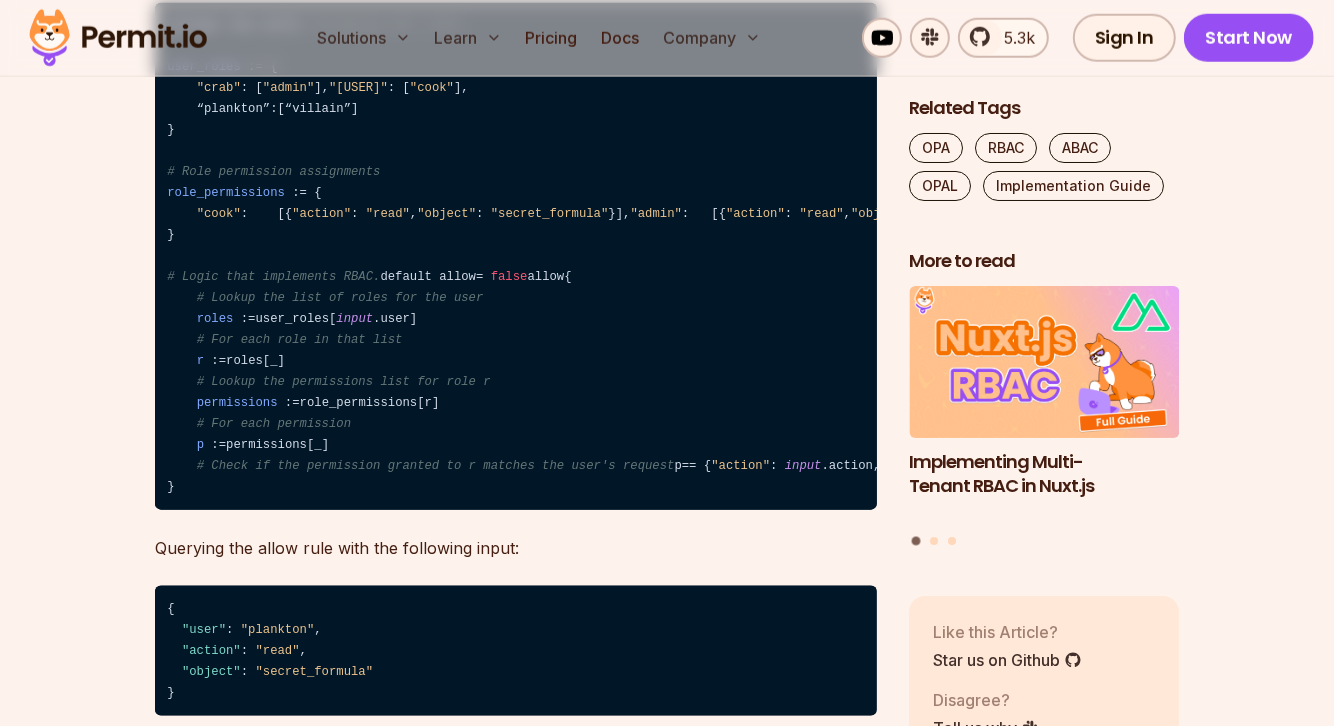 scroll, scrollTop: 6818, scrollLeft: 0, axis: vertical 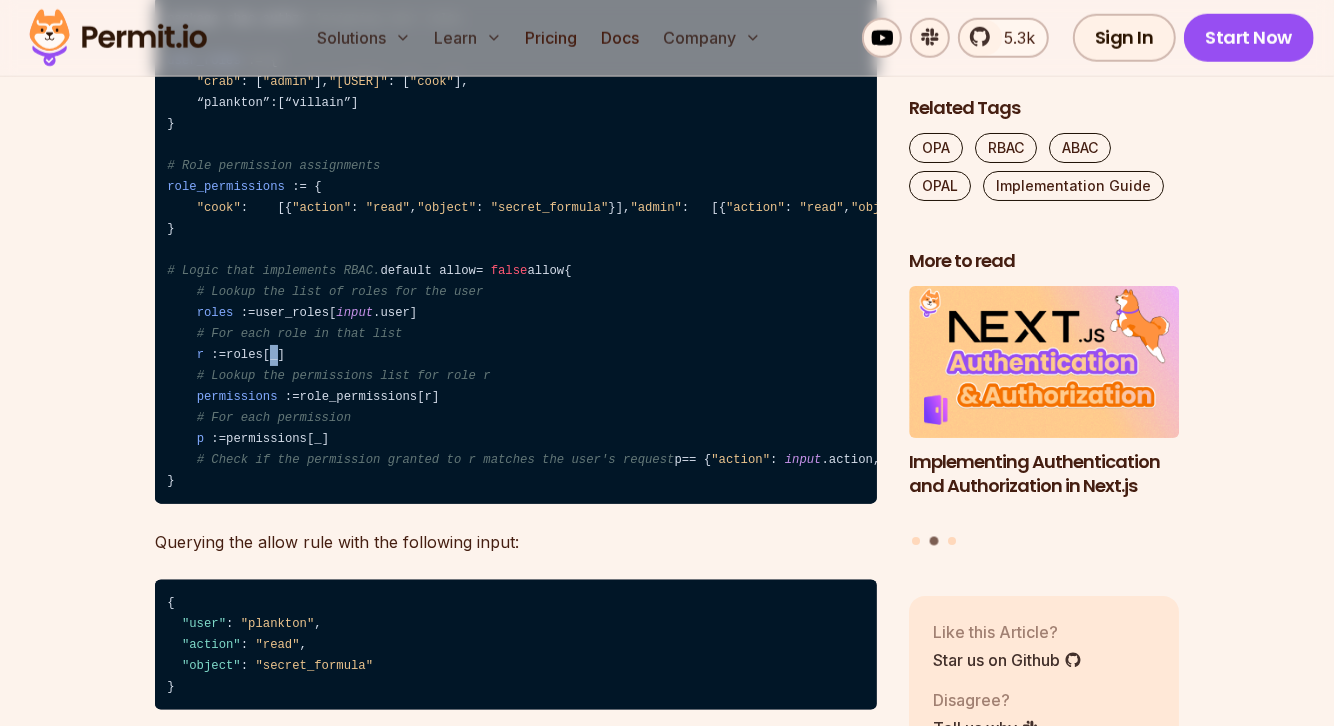 click on "package rbac.authz
# Assigning user roles
user_roles   : =   {
"crab" :   [ "admin" ] ,
"bob" :   [ "cook" ] ,
"plankton" : [ "villain" ]
}
# Role permission assignments
role_permissions   : =   {
"cook" :      [ { "action" :   "read" ,   "object" :   "secret_formula" } ] ,
"admin" :     [ { "action" :   "read" ,   "object" :   "secret_formula" } ,
{ "action" :   "write" ,  "object" :   "secret_formula" } ] ,
"villain" :   [ { "action" :   "want" ,   "object" :   "secret_formula" } ]
}
# Logic that implements RBAC.
default allow  =   false
allow  {
# Lookup the list of roles for the user
roles   : =  user_roles [ input .user ]
# For each role in that list
r   : =  roles [ _ ]
# Lookup the permissions list for role r
permissions   : =  role_permissions [ r ]
# For each permission
p   : =  permissions [ _ ]
# Check if the permission granted to r matches the user's request
p  = =" at bounding box center [516, 251] 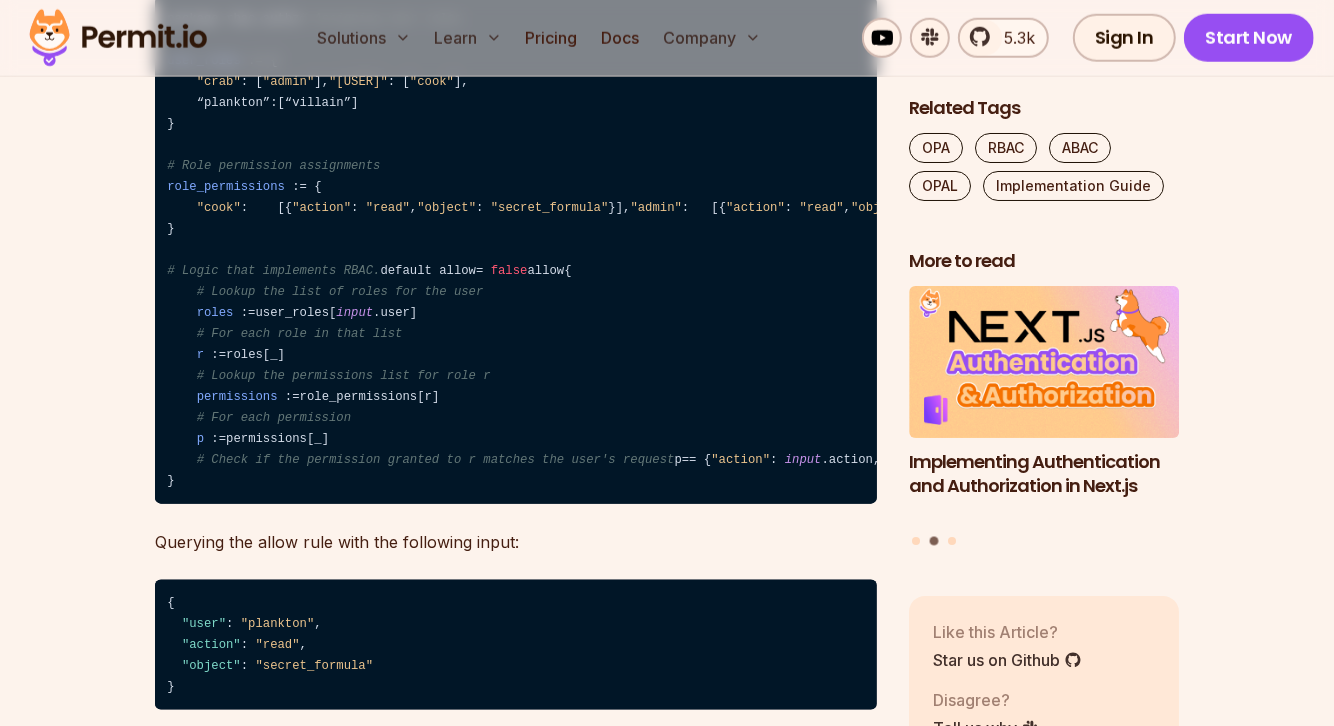 click on "]" at bounding box center (281, 355) 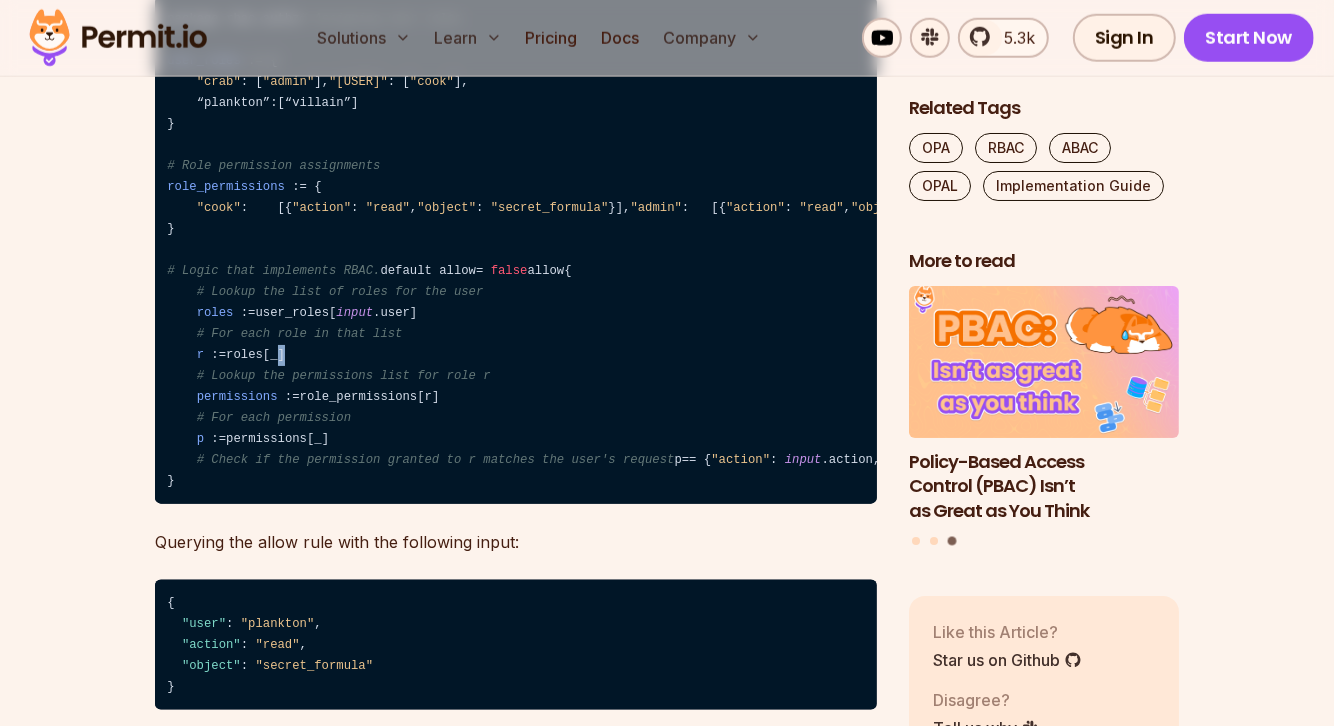 drag, startPoint x: 283, startPoint y: 509, endPoint x: 294, endPoint y: 511, distance: 11.18034 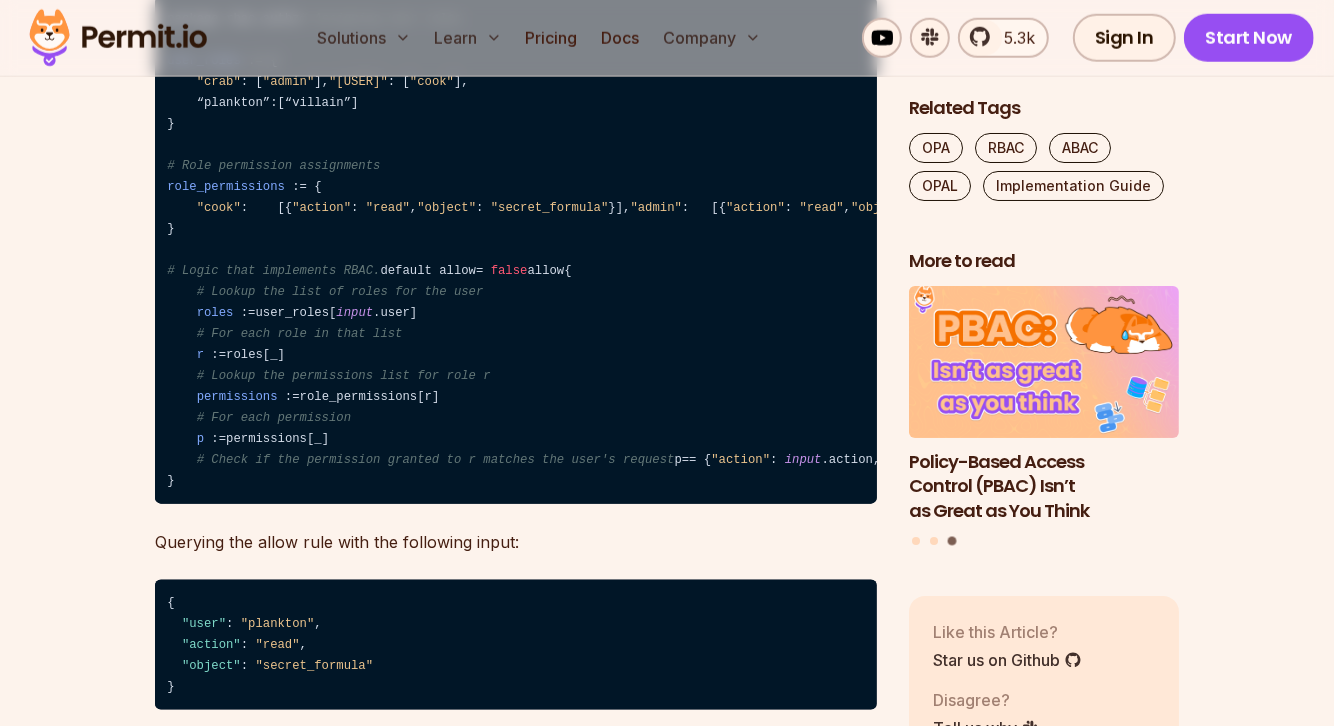 click on "package rbac.authz
# Assigning user roles
user_roles   : =   {
"crab" :   [ "admin" ] ,
"bob" :   [ "cook" ] ,
"plankton" : [ "villain" ]
}
# Role permission assignments
role_permissions   : =   {
"cook" :      [ { "action" :   "read" ,   "object" :   "secret_formula" } ] ,
"admin" :     [ { "action" :   "read" ,   "object" :   "secret_formula" } ,
{ "action" :   "write" ,  "object" :   "secret_formula" } ] ,
"villain" :   [ { "action" :   "want" ,   "object" :   "secret_formula" } ]
}
# Logic that implements RBAC.
default allow  =   false
allow  {
# Lookup the list of roles for the user
roles   : =  user_roles [ input .user ]
# For each role in that list
r   : =  roles [ _ ]
# Lookup the permissions list for role r
permissions   : =  role_permissions [ r ]
# For each permission
p   : =  permissions [ _ ]
# Check if the permission granted to r matches the user's request
p  = =" at bounding box center (516, 251) 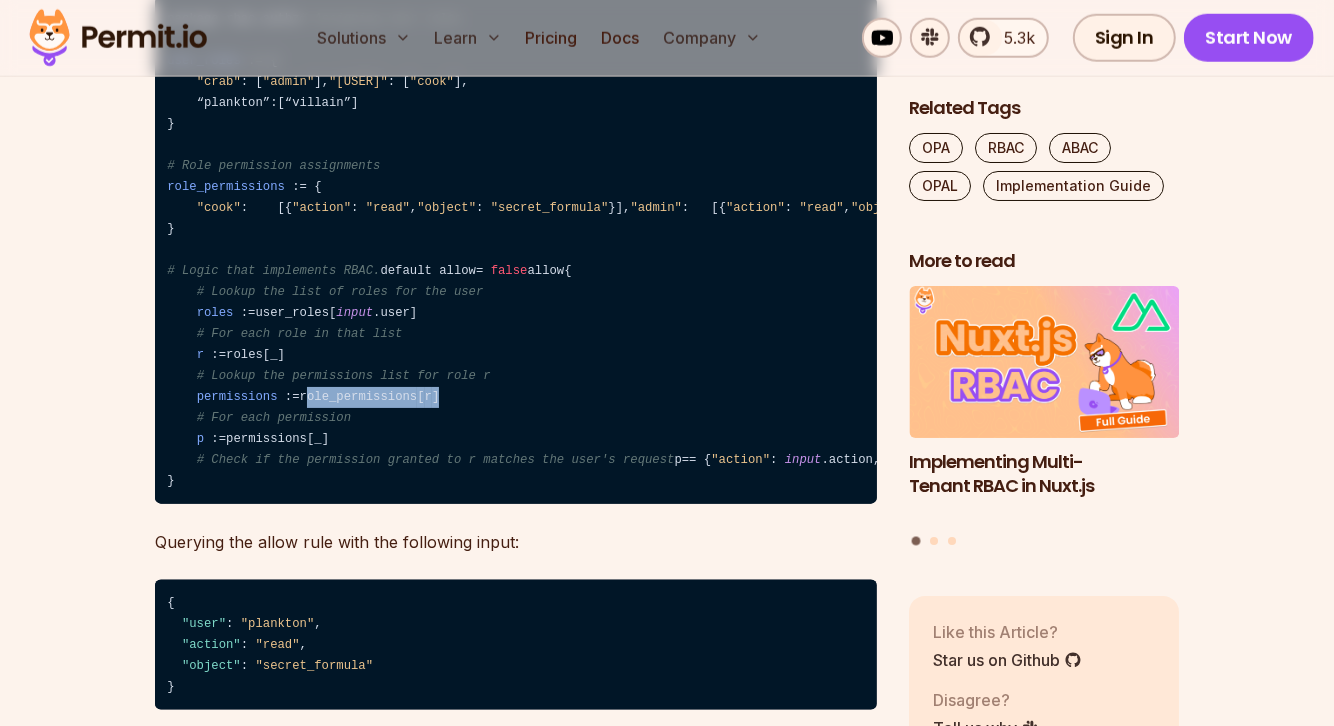 drag, startPoint x: 452, startPoint y: 554, endPoint x: 314, endPoint y: 554, distance: 138 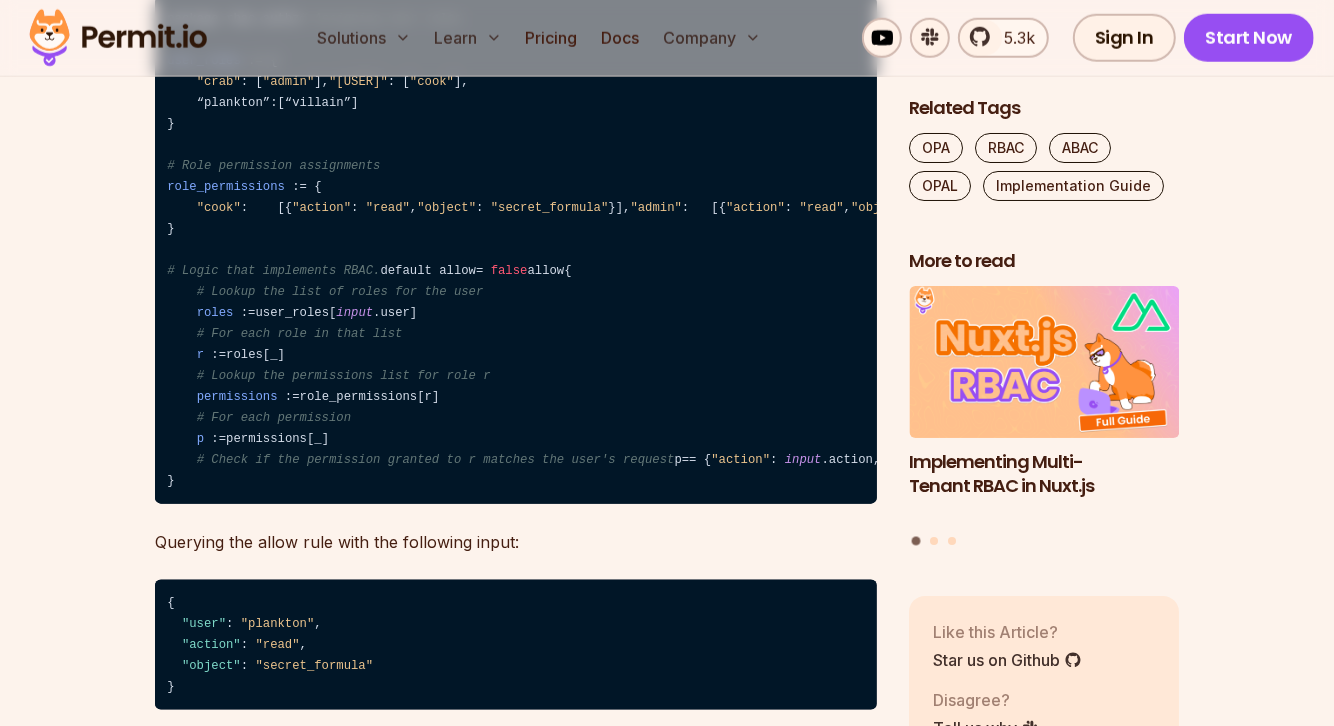 click on "package rbac.authz
# Assigning user roles
user_roles   : =   {
"crab" :   [ "admin" ] ,
"bob" :   [ "cook" ] ,
"plankton" : [ "villain" ]
}
# Role permission assignments
role_permissions   : =   {
"cook" :      [ { "action" :   "read" ,   "object" :   "secret_formula" } ] ,
"admin" :     [ { "action" :   "read" ,   "object" :   "secret_formula" } ,
{ "action" :   "write" ,  "object" :   "secret_formula" } ] ,
"villain" :   [ { "action" :   "want" ,   "object" :   "secret_formula" } ]
}
# Logic that implements RBAC.
default allow  =   false
allow  {
# Lookup the list of roles for the user
roles   : =  user_roles [ input .user ]
# For each role in that list
r   : =  roles [ _ ]
# Lookup the permissions list for role r
permissions   : =  role_permissions [ r ]
# For each permission
p   : =  permissions [ _ ]
# Check if the permission granted to r matches the user's request
p  = =" at bounding box center [516, 251] 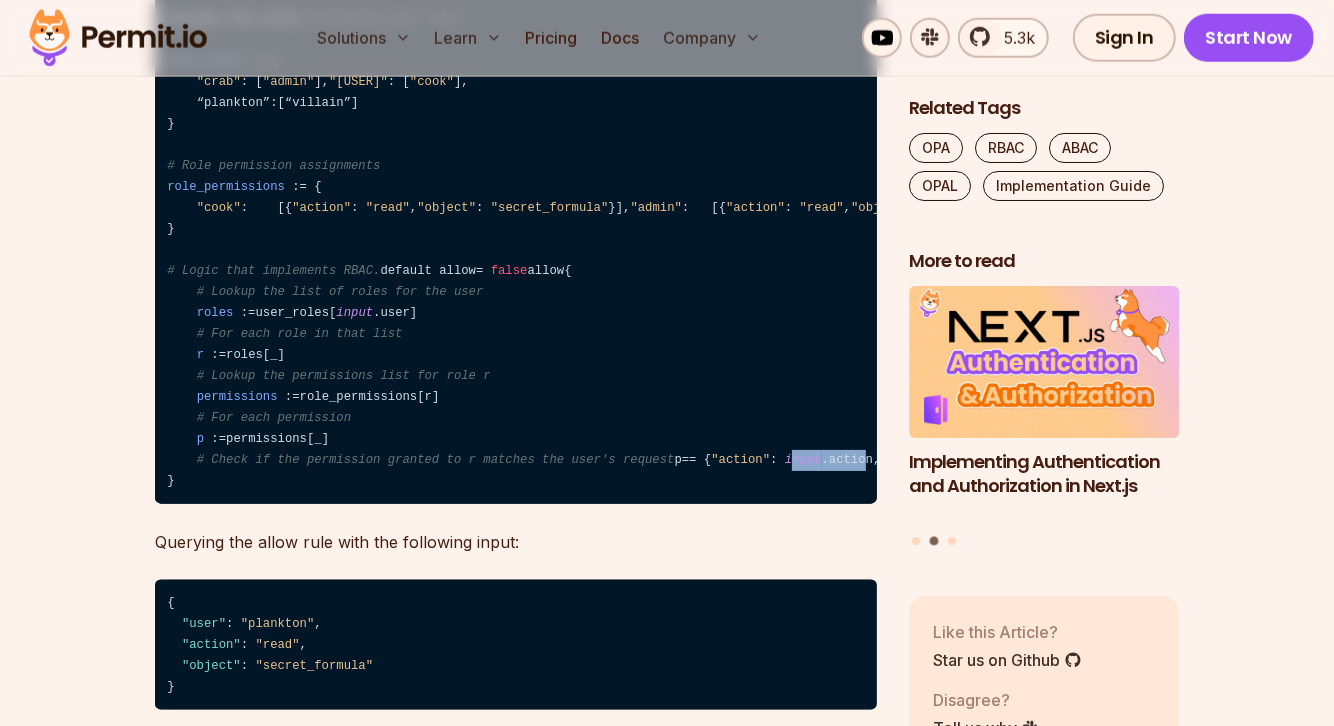 drag, startPoint x: 319, startPoint y: 641, endPoint x: 396, endPoint y: 641, distance: 77 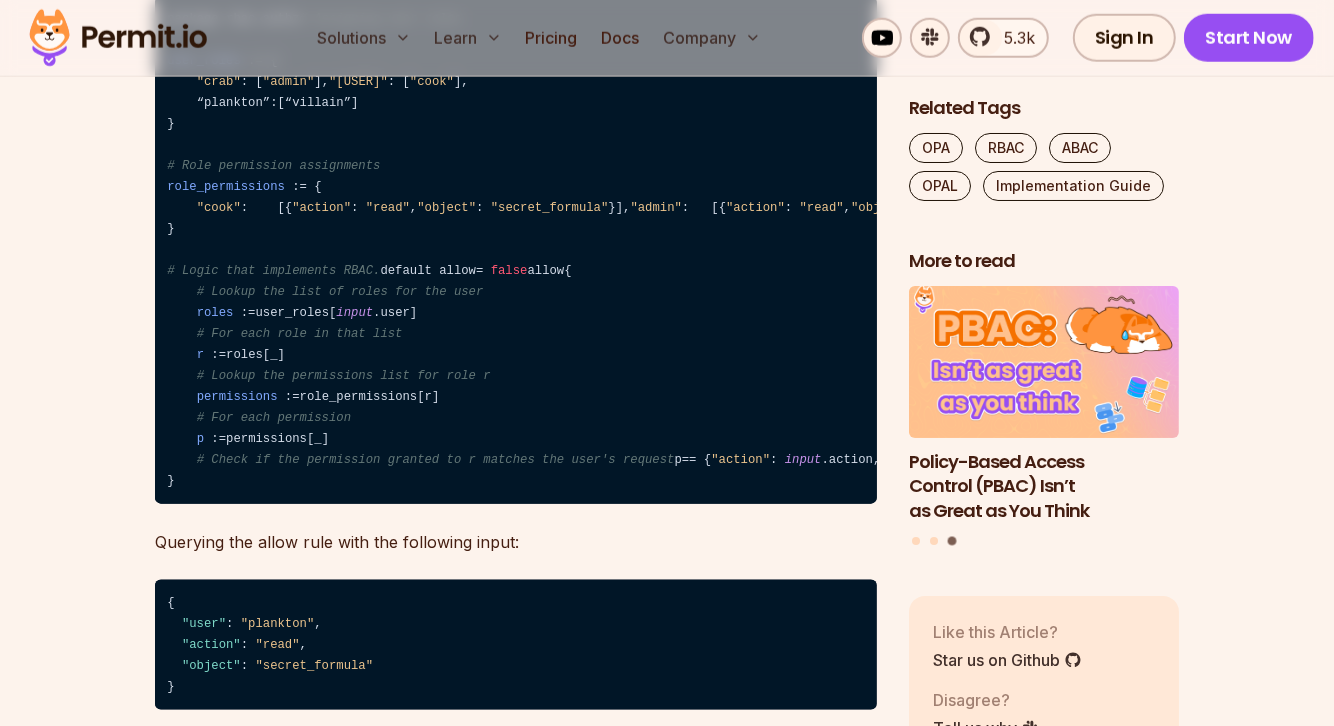 click on "package rbac.authz
# Assigning user roles
user_roles   : =   {
"crab" :   [ "admin" ] ,
"bob" :   [ "cook" ] ,
"plankton" : [ "villain" ]
}
# Role permission assignments
role_permissions   : =   {
"cook" :      [ { "action" :   "read" ,   "object" :   "secret_formula" } ] ,
"admin" :     [ { "action" :   "read" ,   "object" :   "secret_formula" } ,
{ "action" :   "write" ,  "object" :   "secret_formula" } ] ,
"villain" :   [ { "action" :   "want" ,   "object" :   "secret_formula" } ]
}
# Logic that implements RBAC.
default allow  =   false
allow  {
# Lookup the list of roles for the user
roles   : =  user_roles [ input .user ]
# For each role in that list
r   : =  roles [ _ ]
# Lookup the permissions list for role r
permissions   : =  role_permissions [ r ]
# For each permission
p   : =  permissions [ _ ]
# Check if the permission granted to r matches the user's request
p  = =" at bounding box center [516, 251] 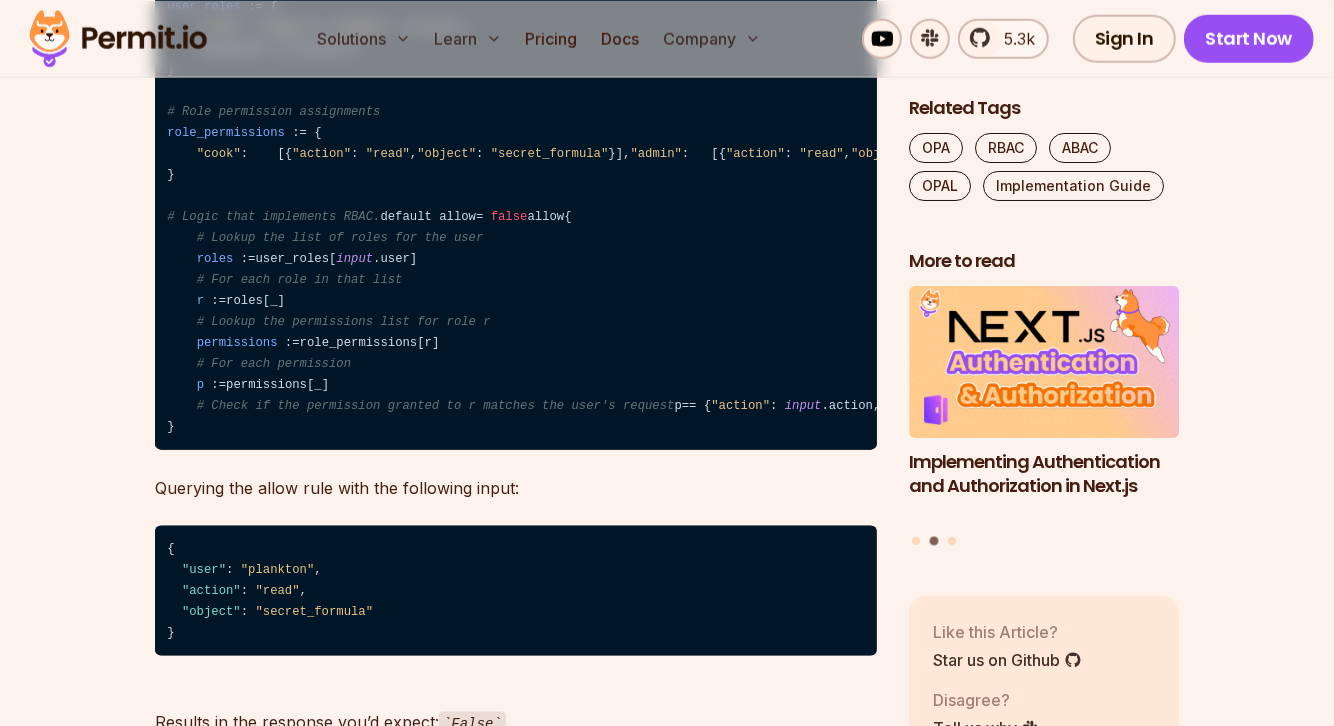 scroll, scrollTop: 6865, scrollLeft: 0, axis: vertical 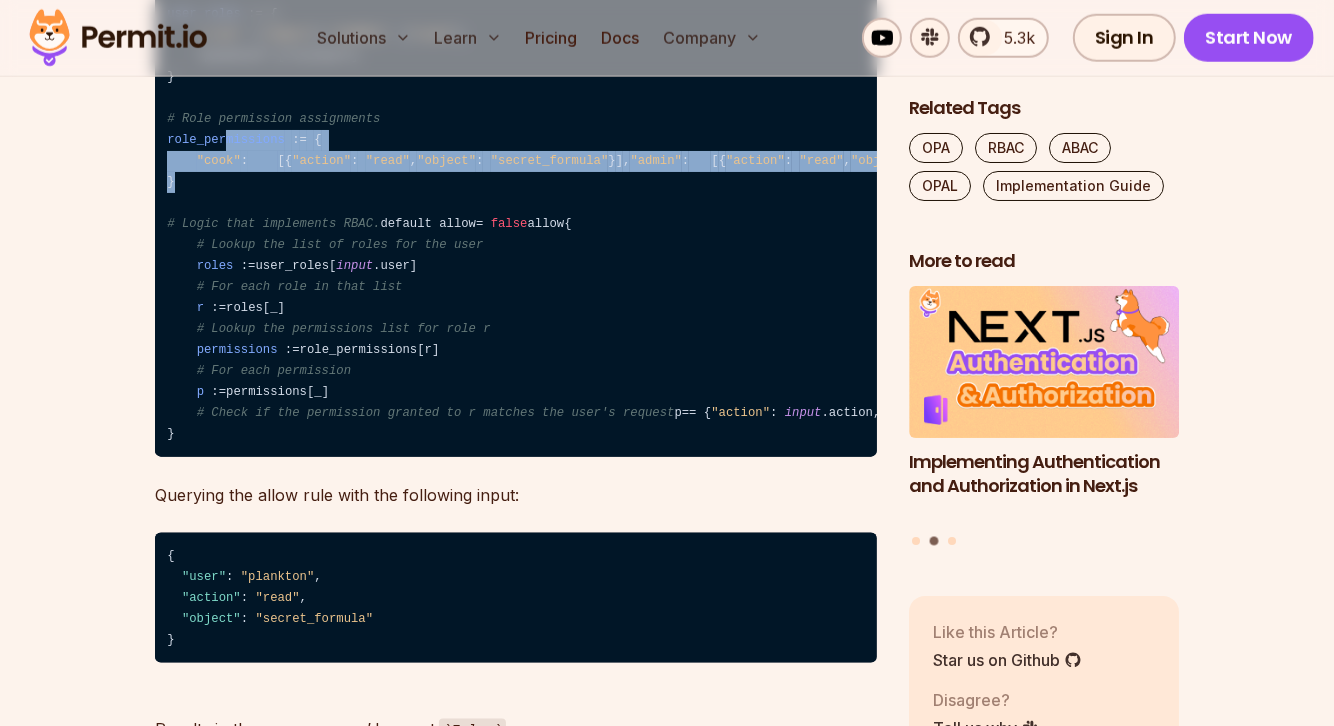 drag, startPoint x: 191, startPoint y: 301, endPoint x: 227, endPoint y: 188, distance: 118.595955 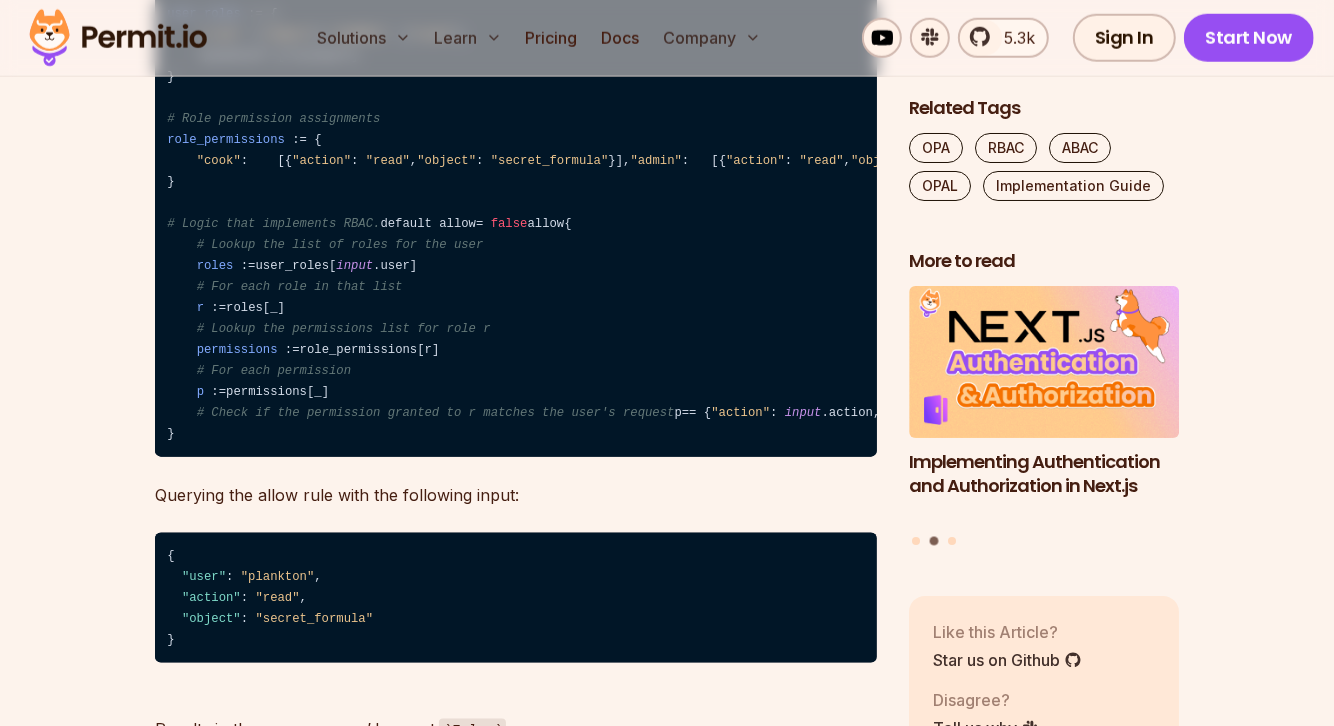 click on "role_permissions" at bounding box center [226, 140] 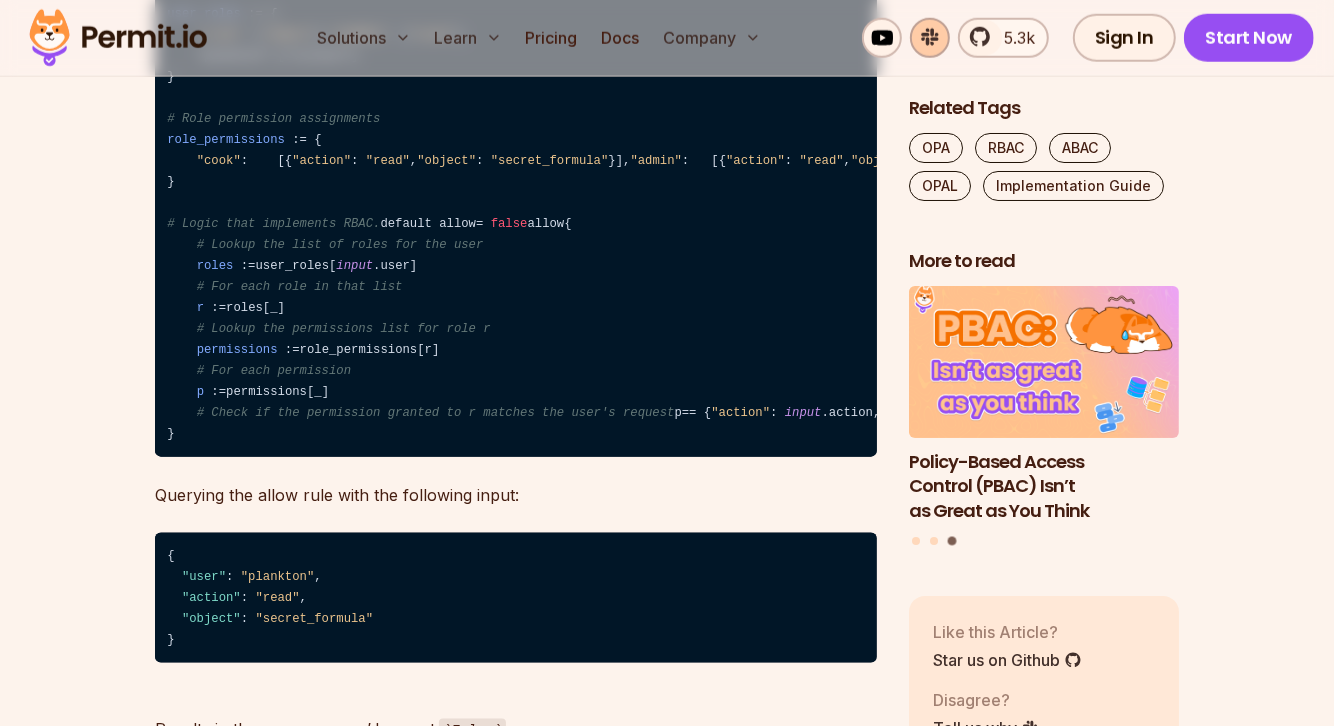 click at bounding box center [930, 38] 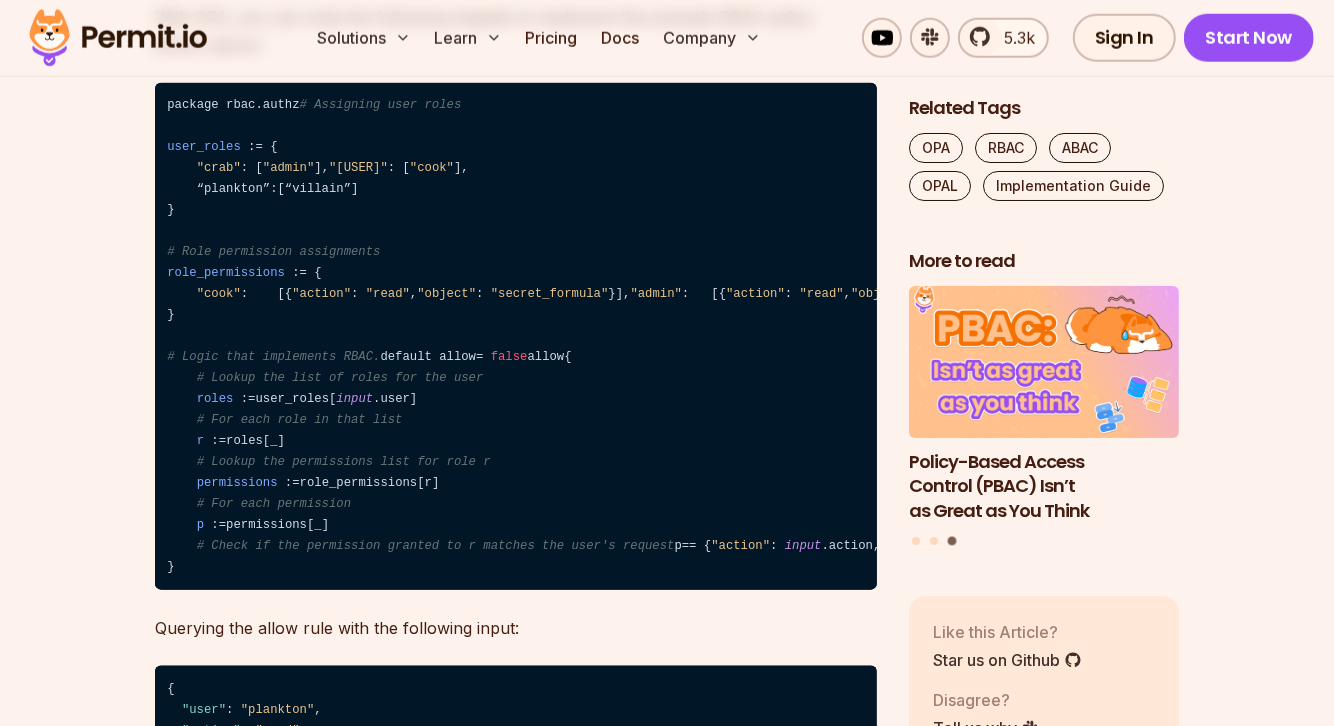 scroll, scrollTop: 6740, scrollLeft: 0, axis: vertical 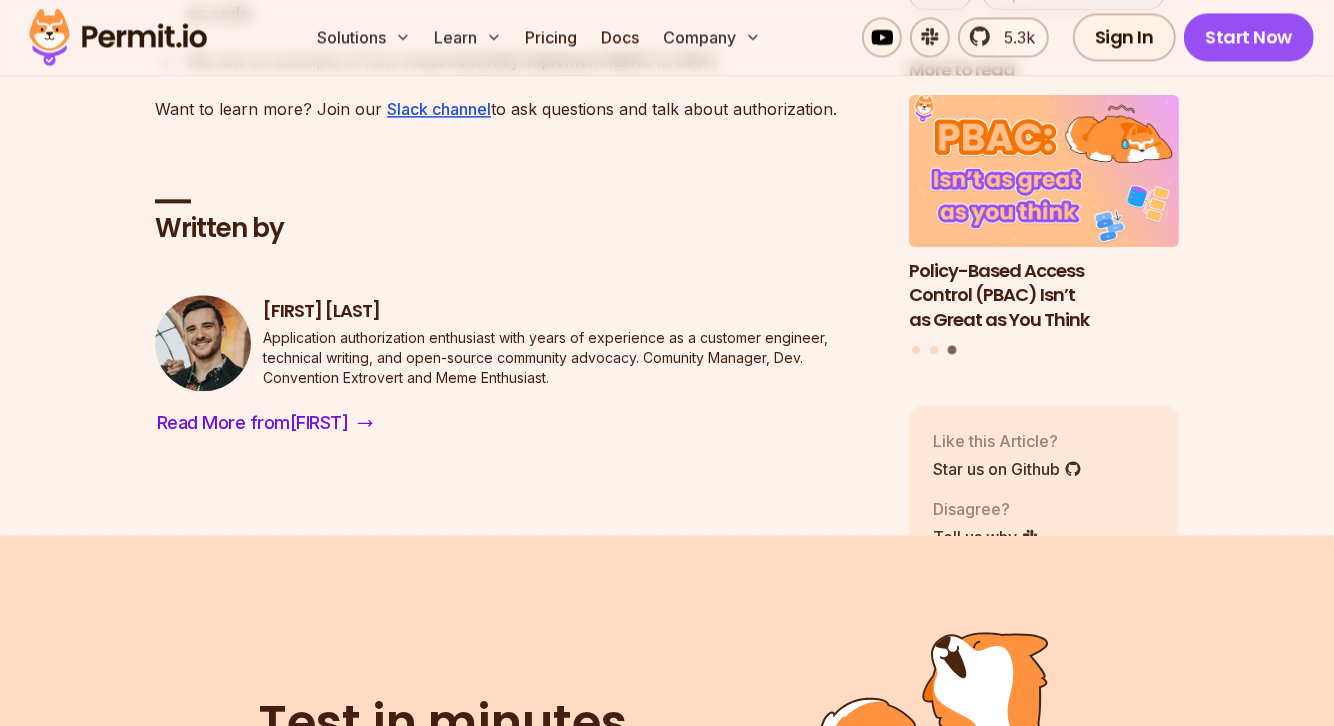 drag, startPoint x: 453, startPoint y: 235, endPoint x: 721, endPoint y: 241, distance: 268.06717 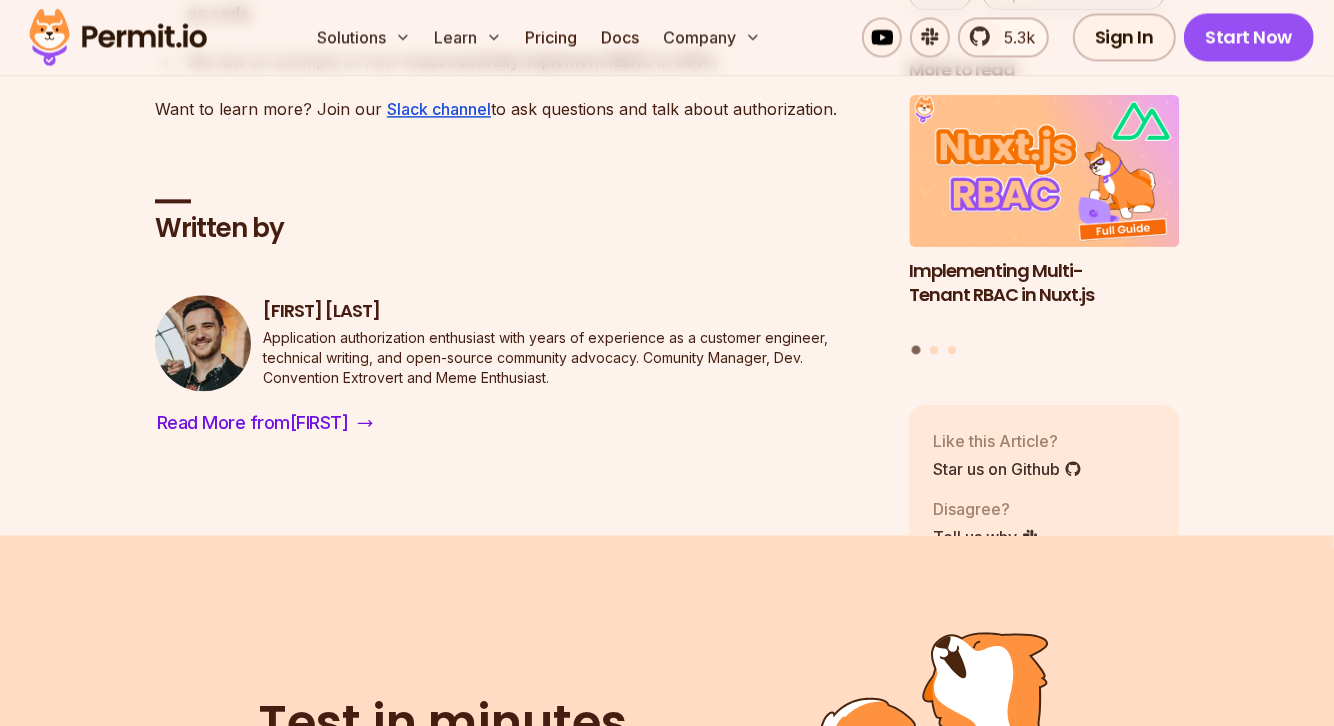 click on "We saw an example of how to  successfully implement RBAC in OPA  :)" at bounding box center (532, 62) 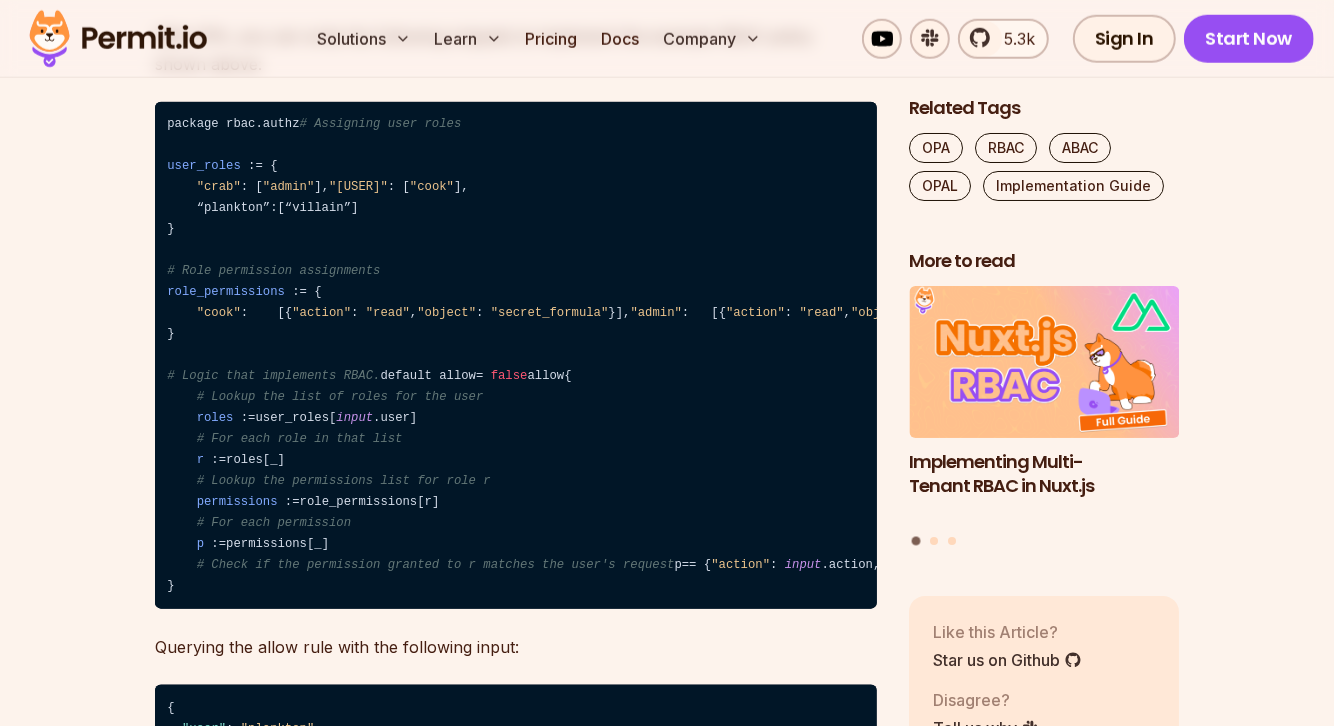 scroll, scrollTop: 6711, scrollLeft: 0, axis: vertical 